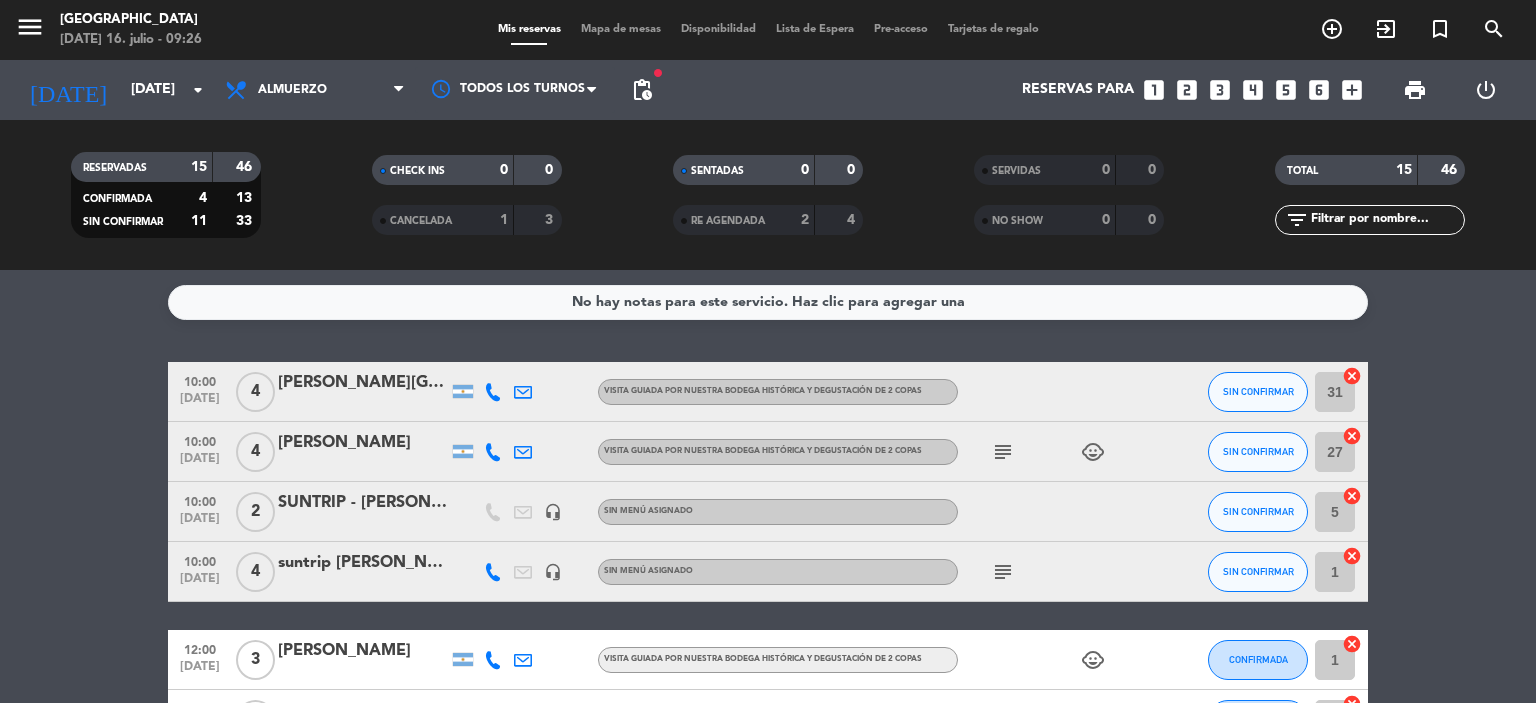 scroll, scrollTop: 0, scrollLeft: 0, axis: both 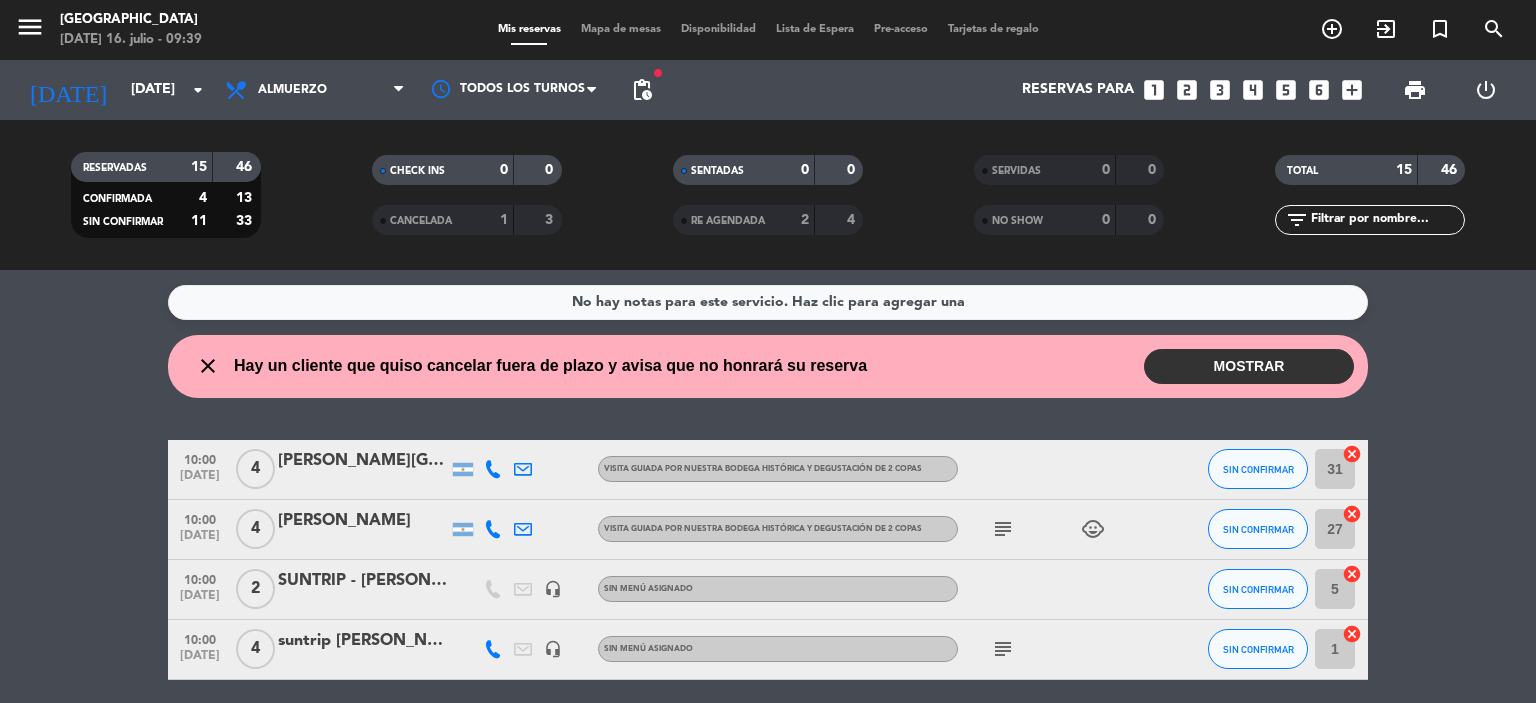 click on "MOSTRAR" at bounding box center (1249, 366) 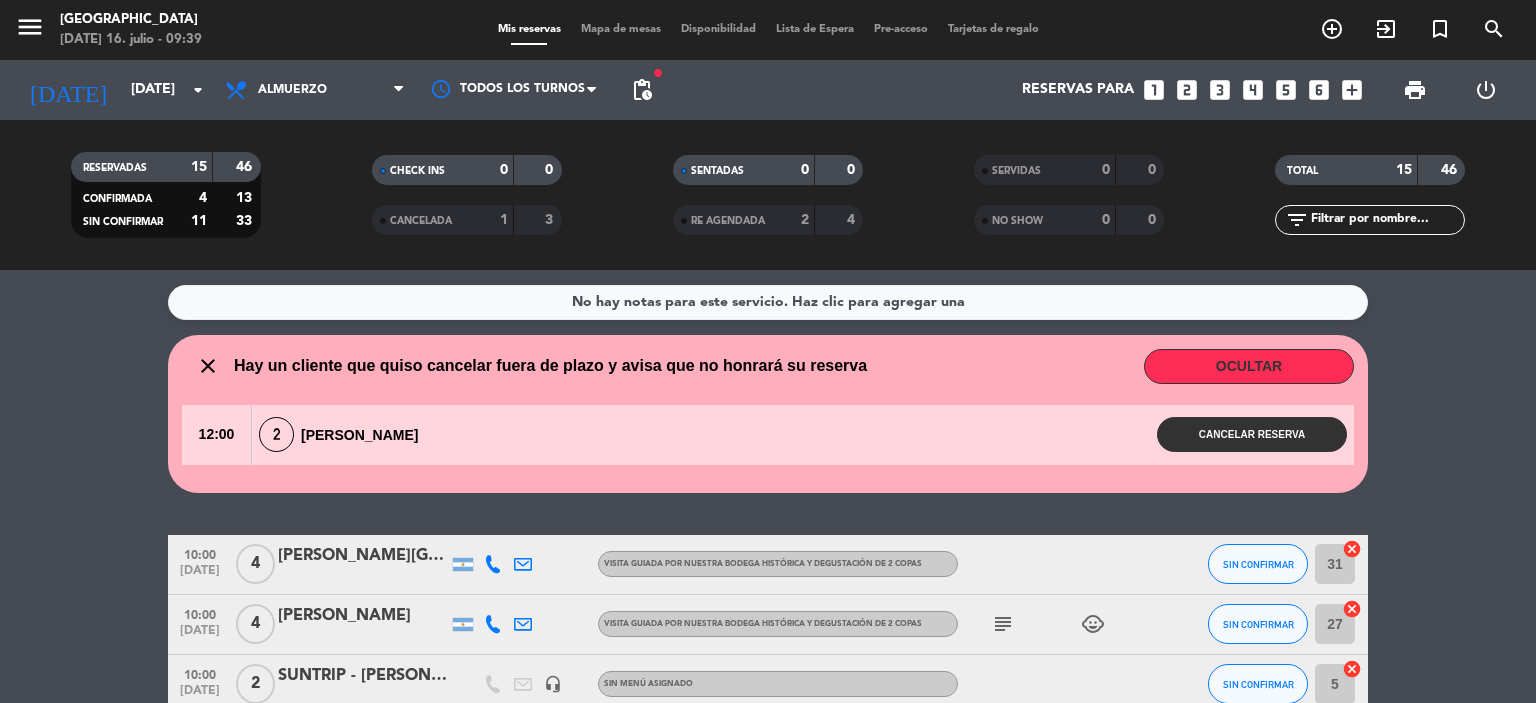 click on "Cancelar reserva" at bounding box center (1252, 434) 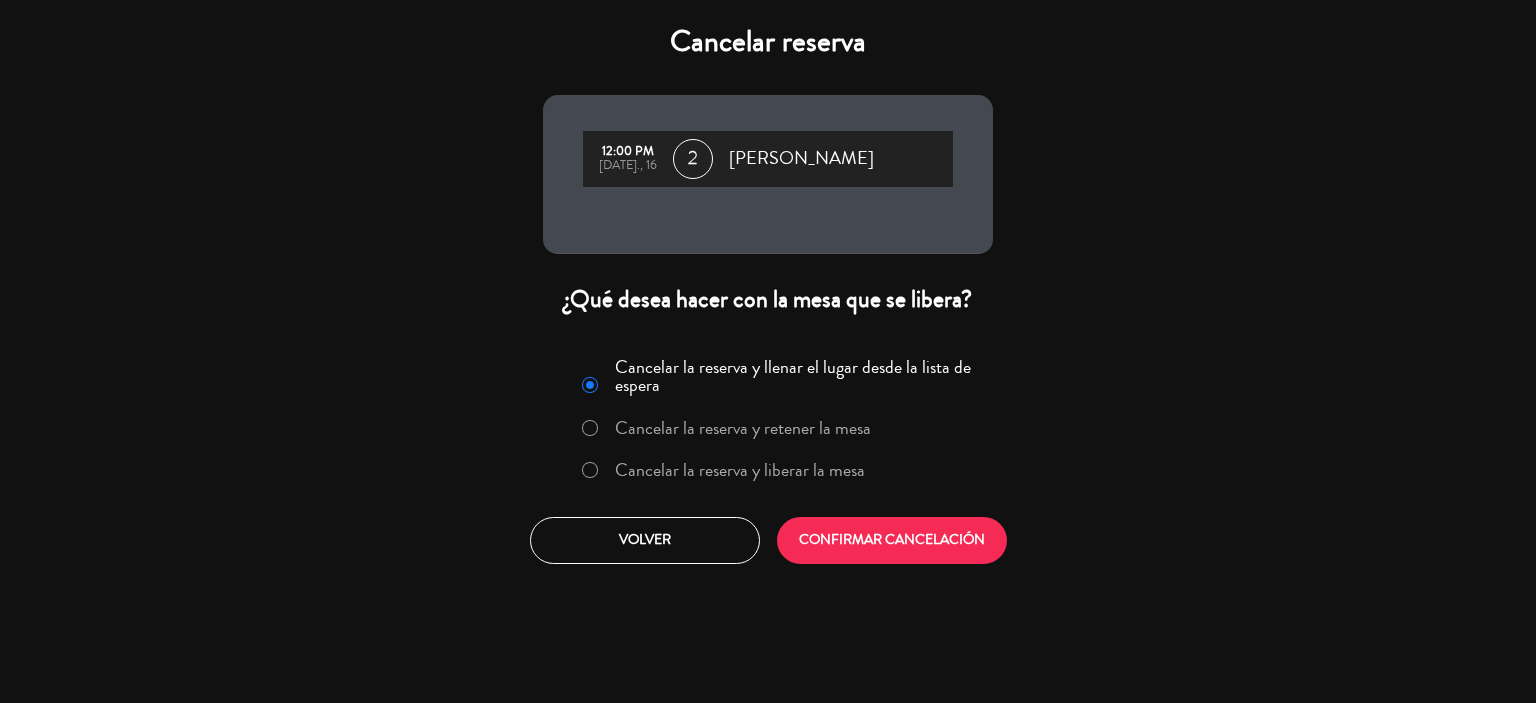 click on "Cancelar la reserva y liberar la mesa" 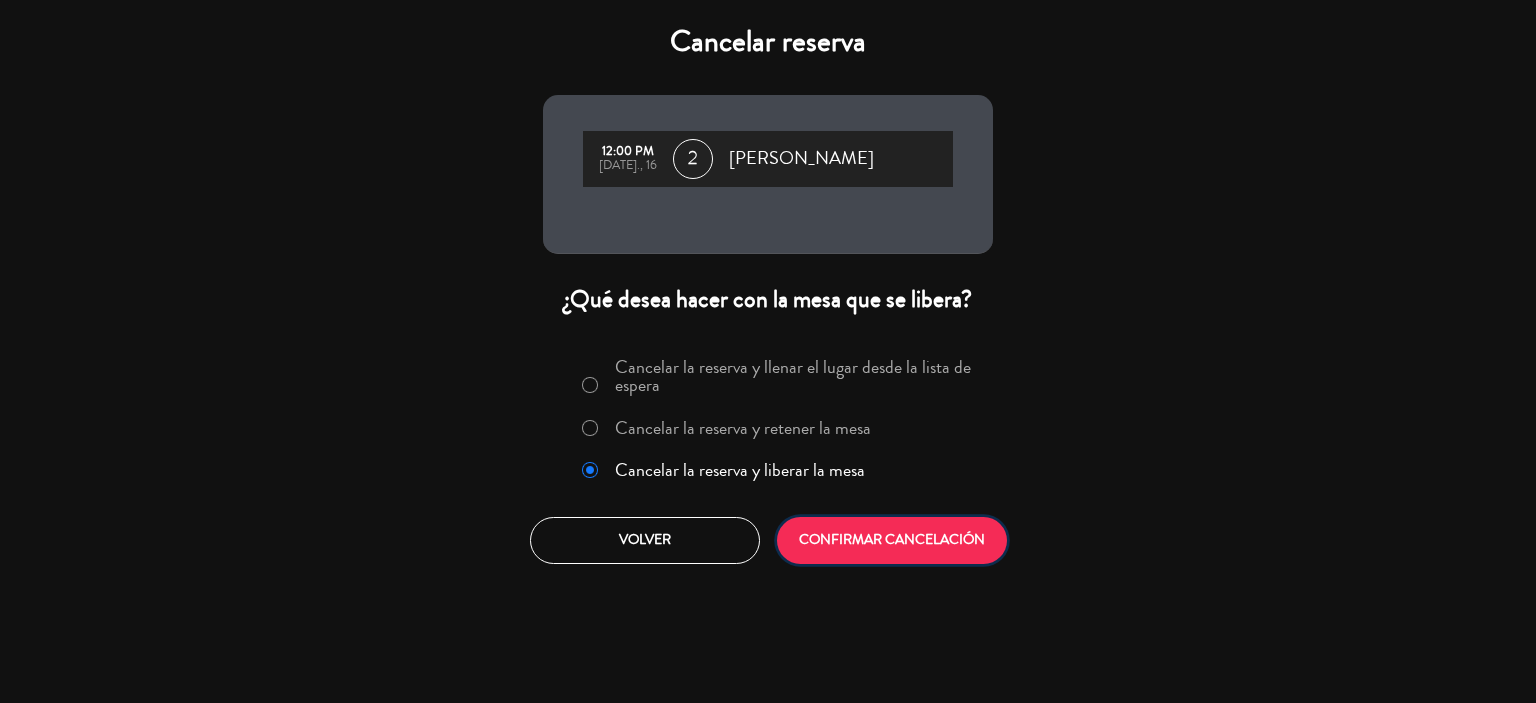 click on "CONFIRMAR CANCELACIÓN" 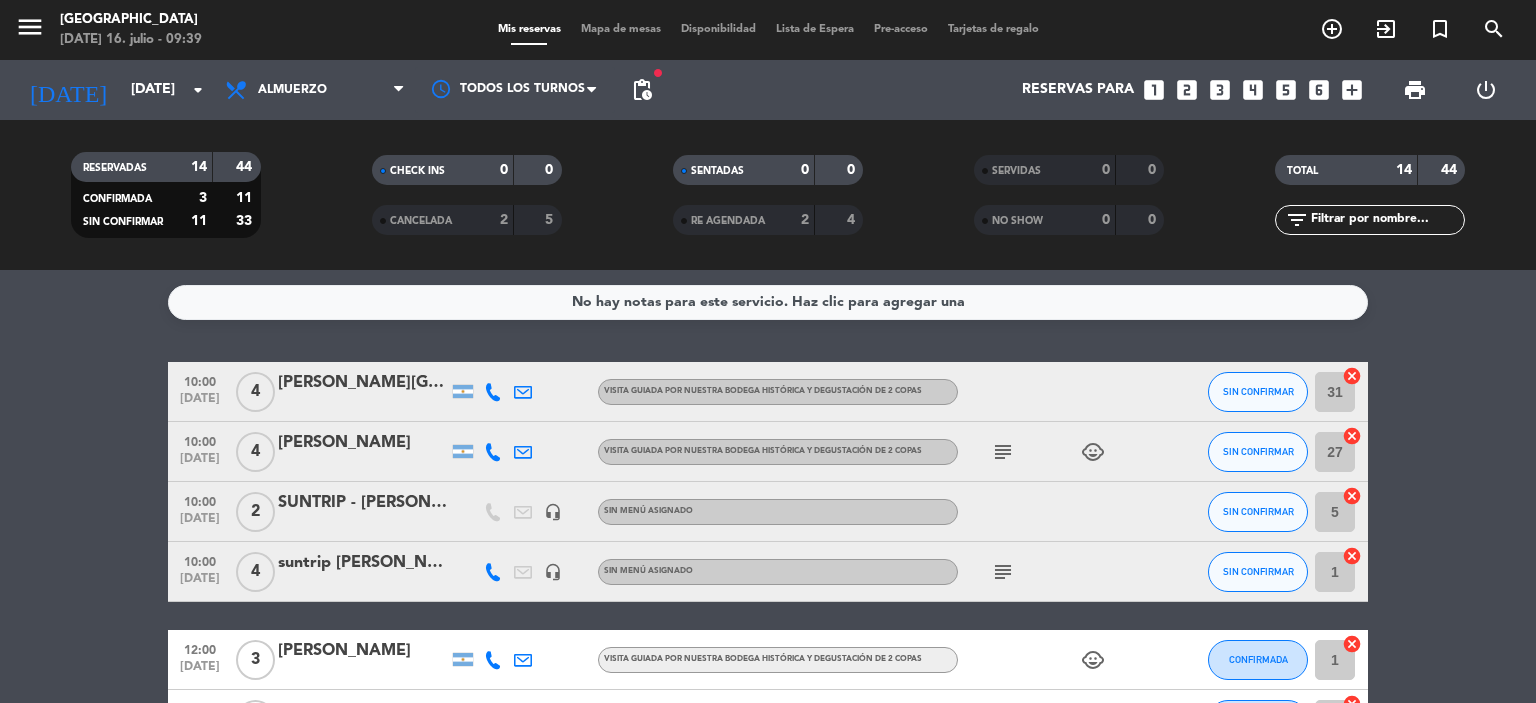 click on "suntrip [PERSON_NAME]" 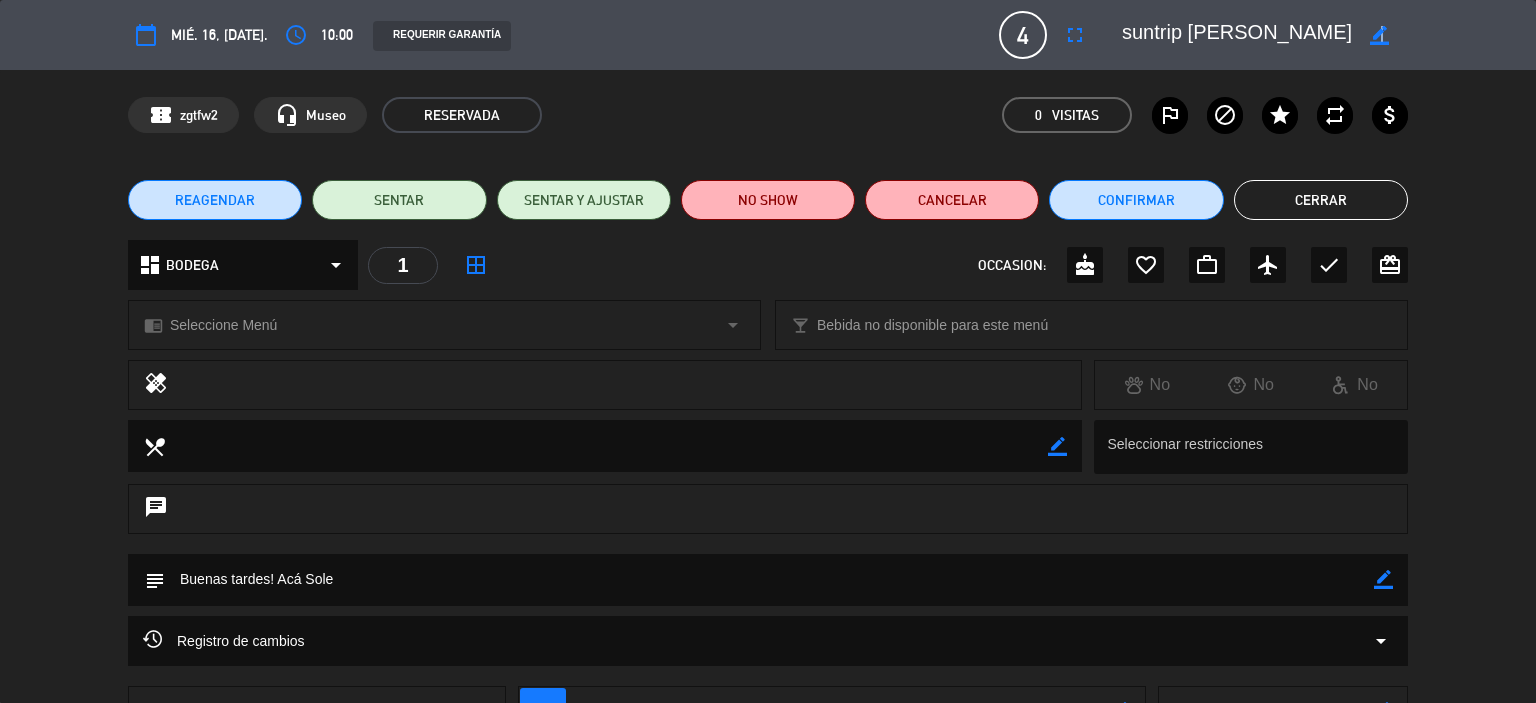 click on "border_color" 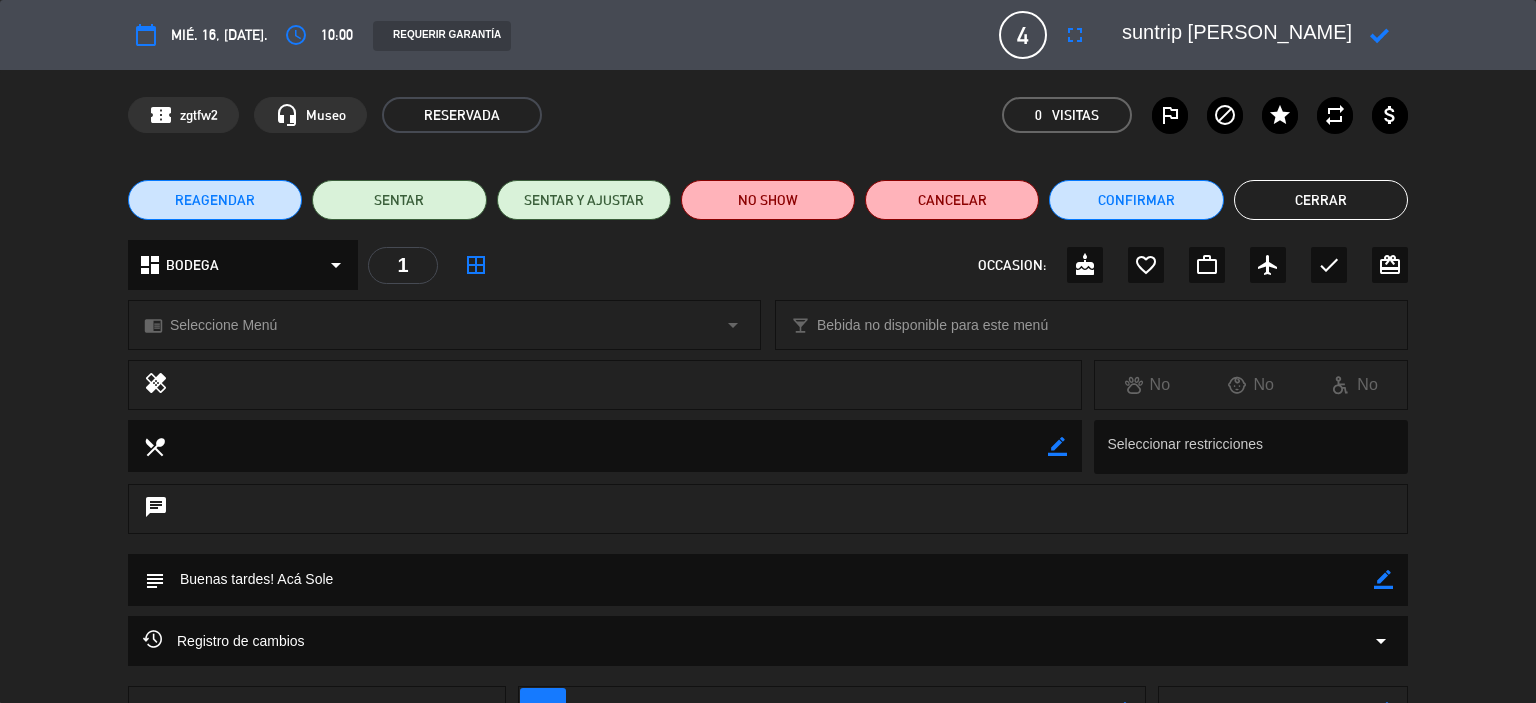 drag, startPoint x: 1185, startPoint y: 31, endPoint x: 940, endPoint y: -38, distance: 254.53094 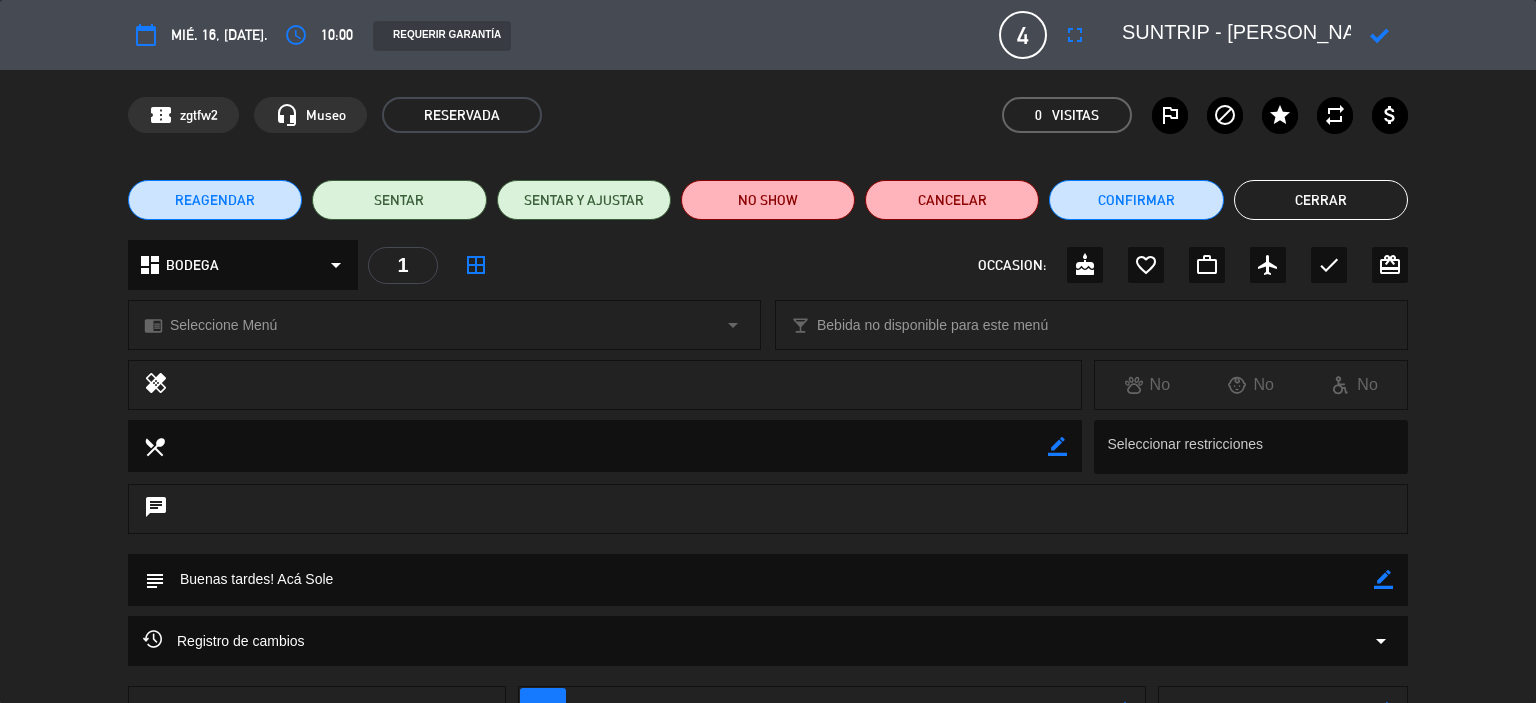 click 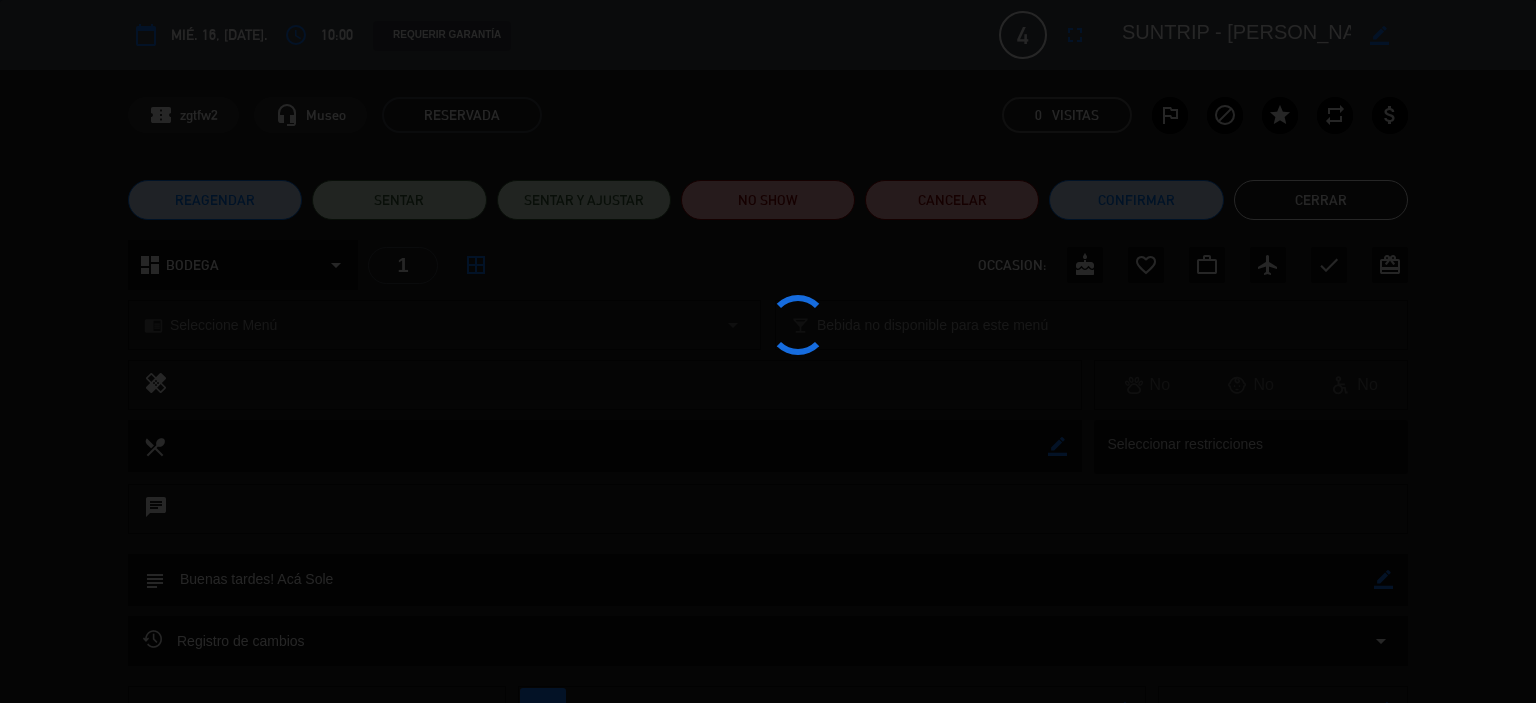 type on "SUNTRIP - [PERSON_NAME]" 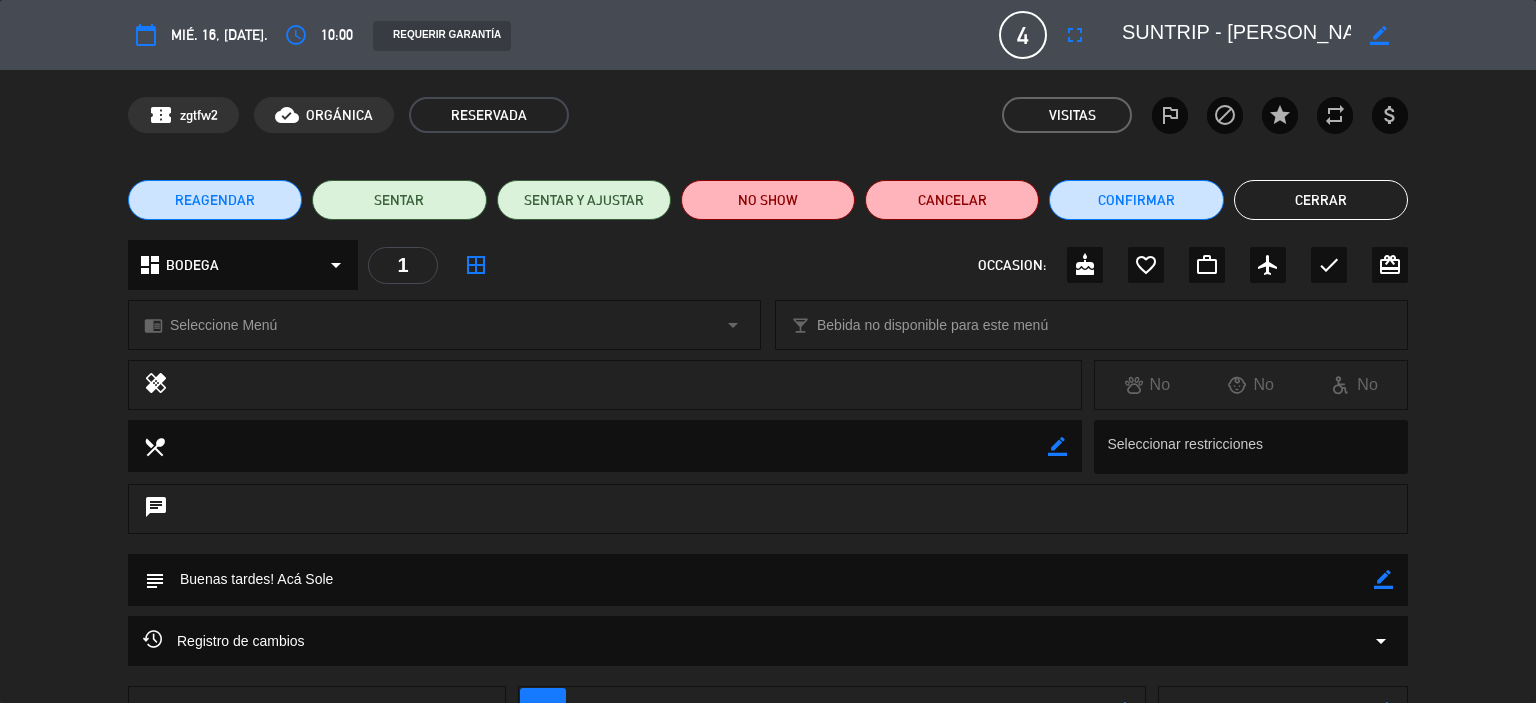 click on "Cerrar" 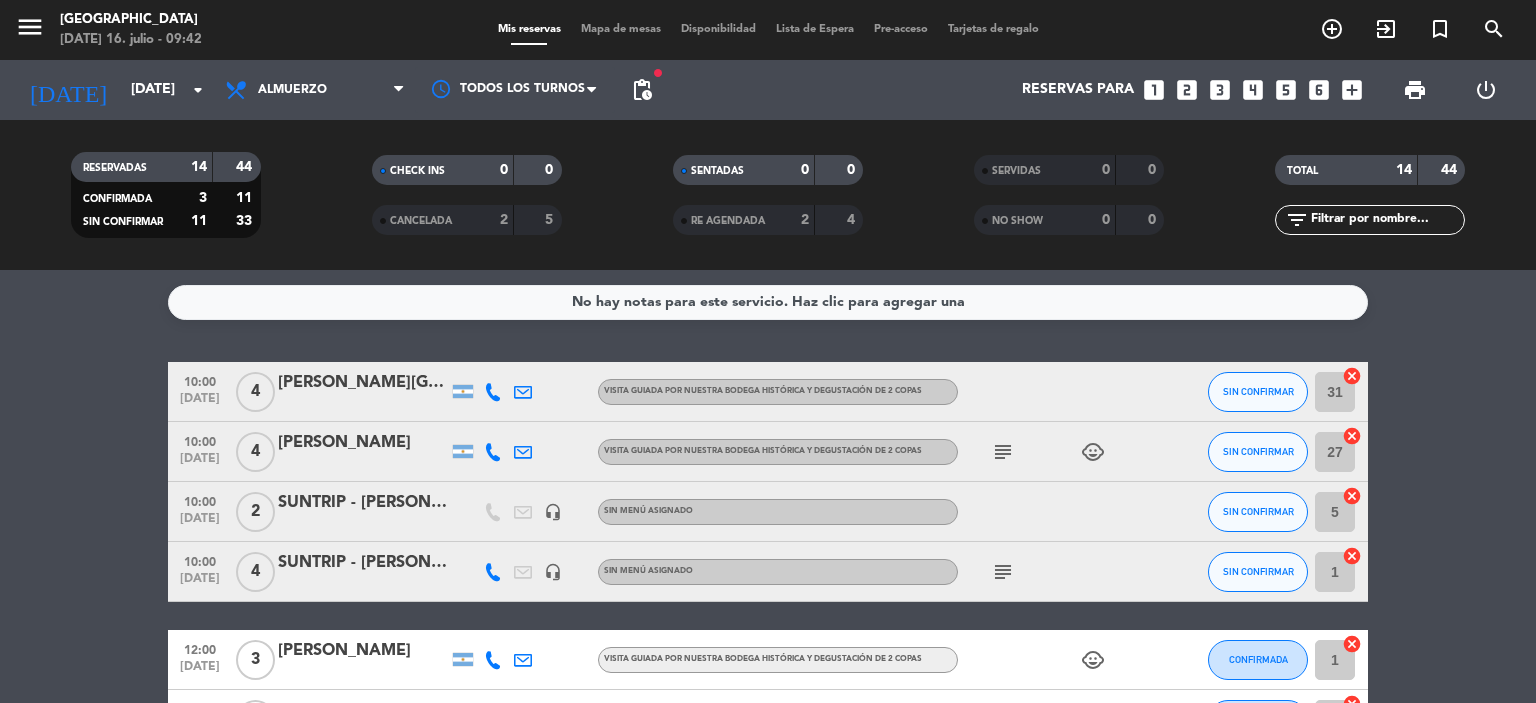 click on "SUNTRIP - [PERSON_NAME] [PERSON_NAME]" 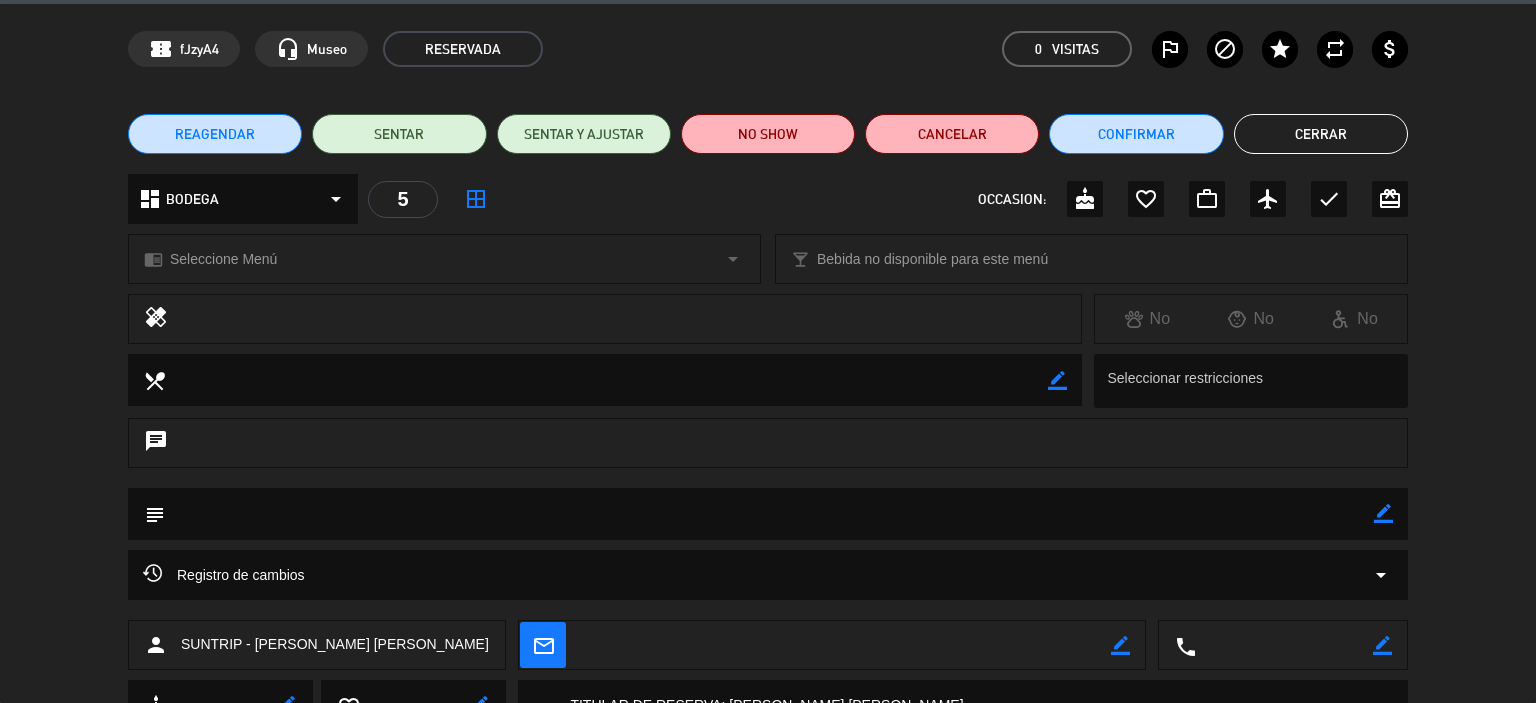 scroll, scrollTop: 100, scrollLeft: 0, axis: vertical 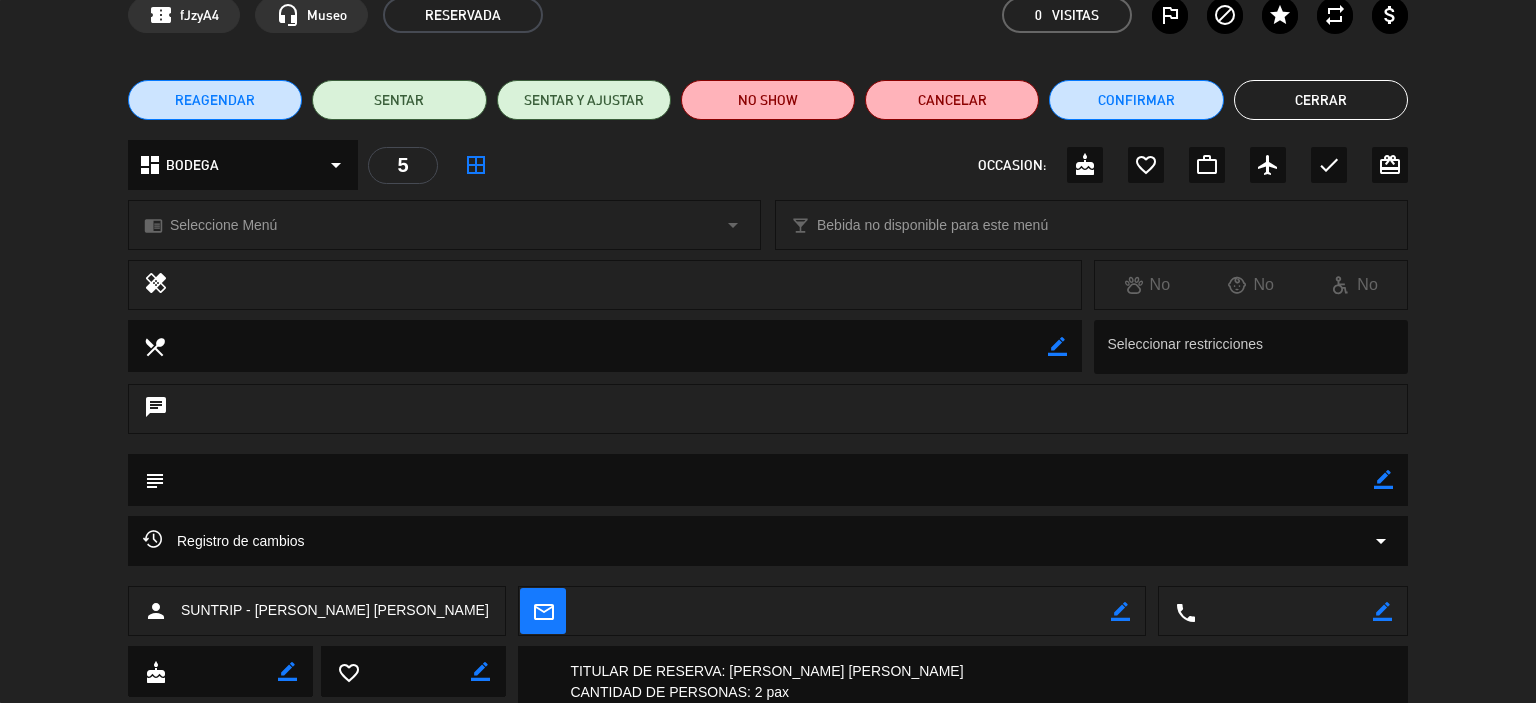 click on "Cerrar" 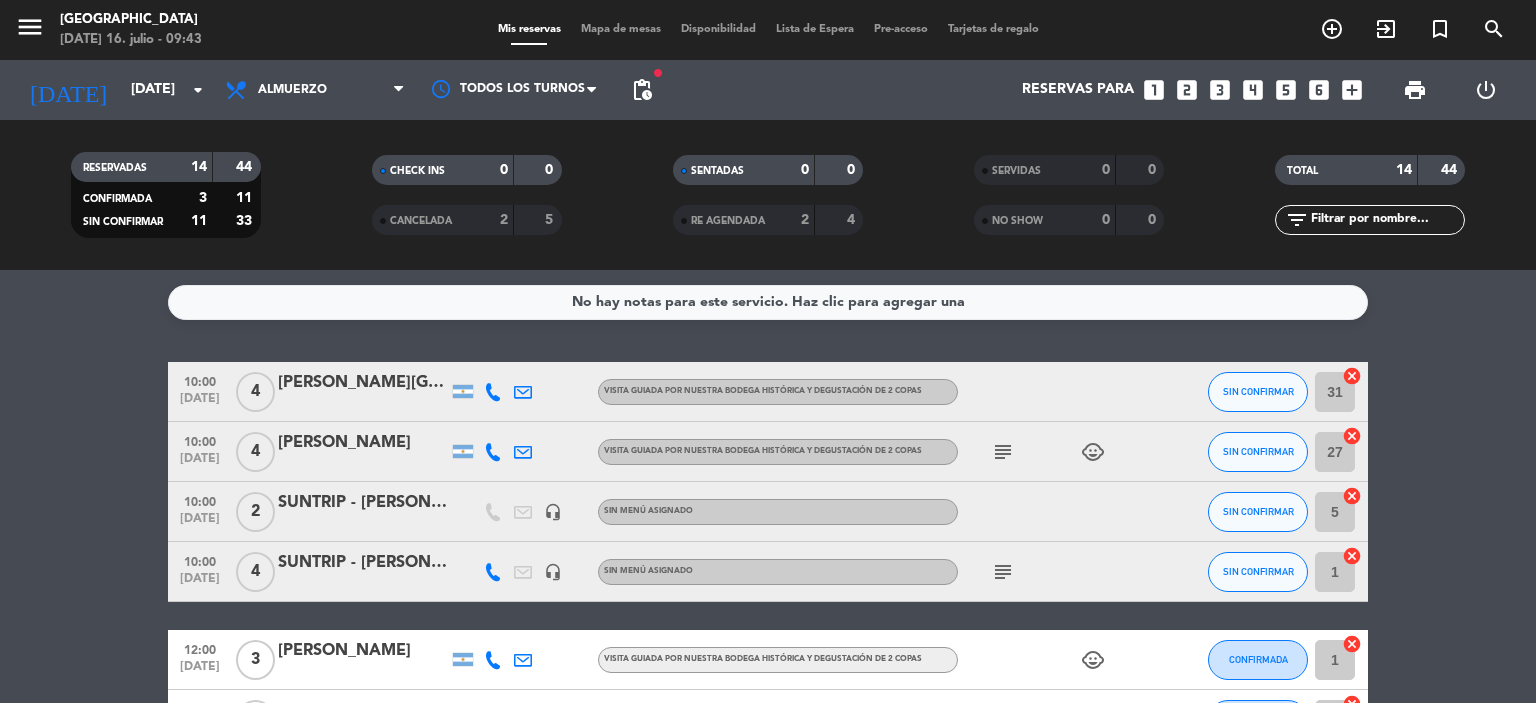 click on "SUNTRIP - [PERSON_NAME]" 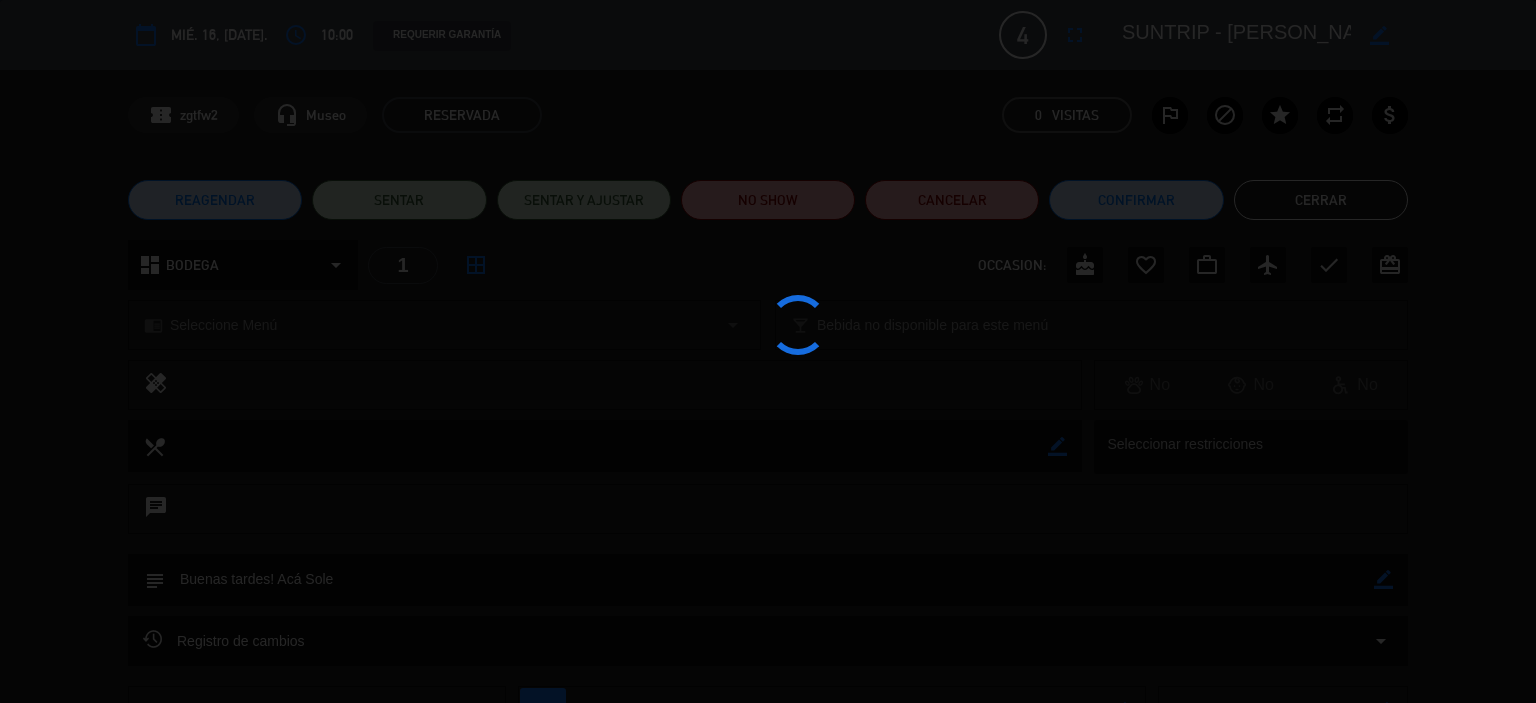 click 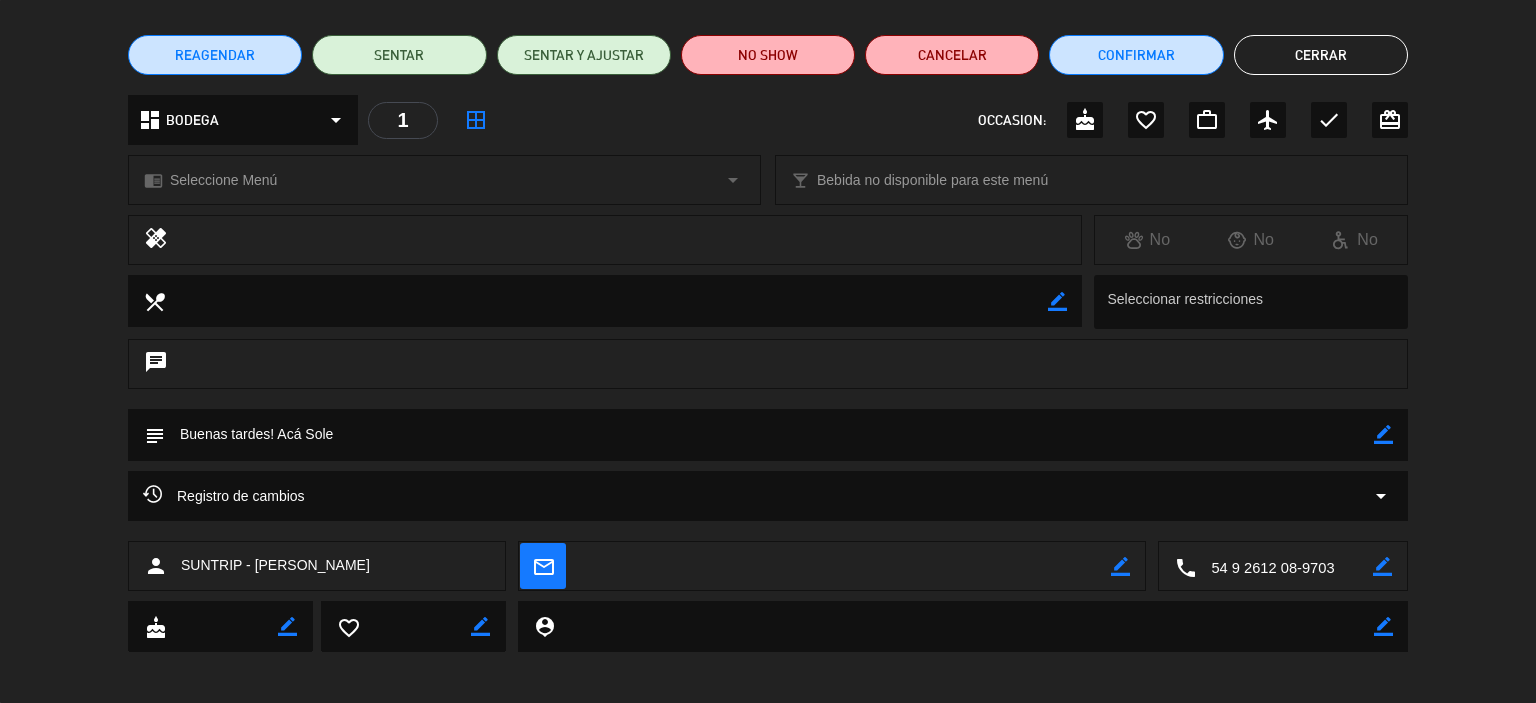 scroll, scrollTop: 153, scrollLeft: 0, axis: vertical 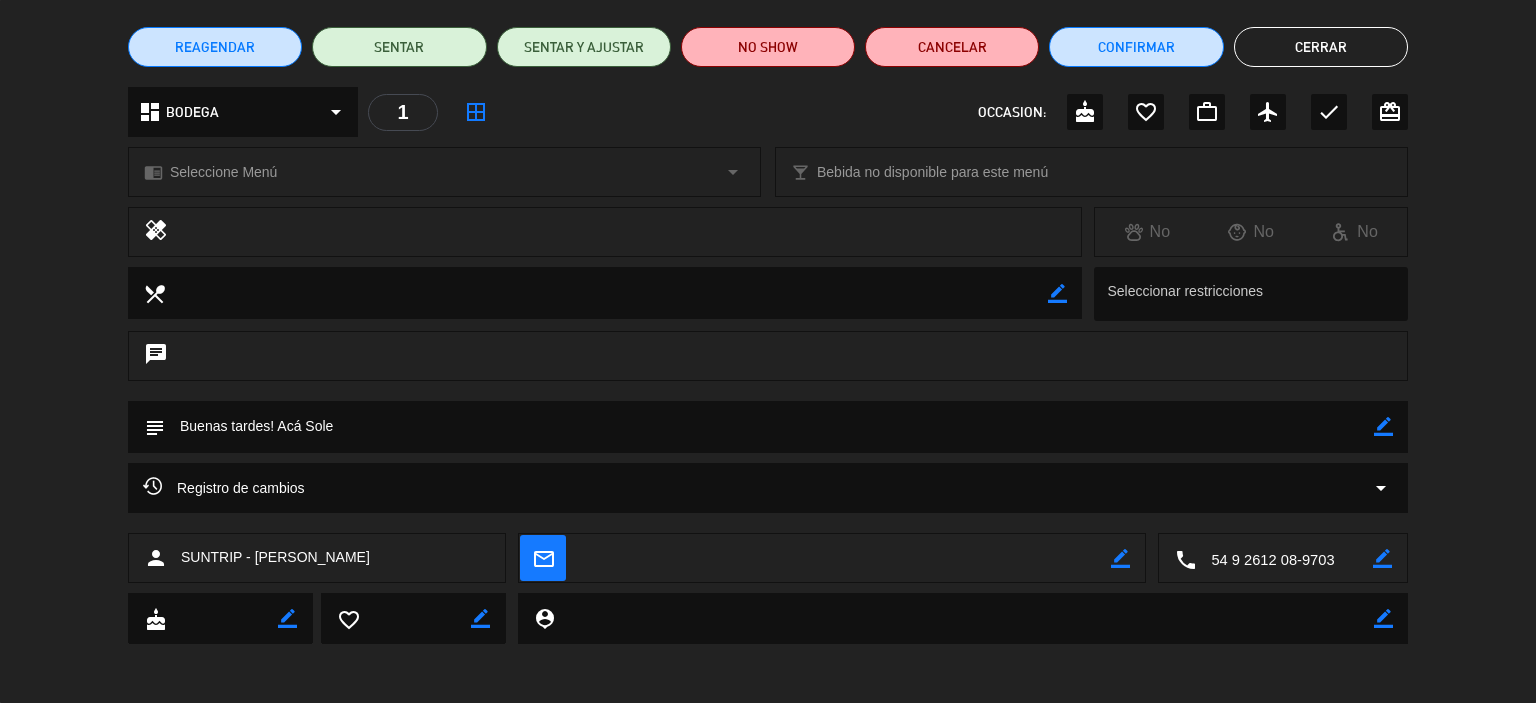 click on "Cerrar" 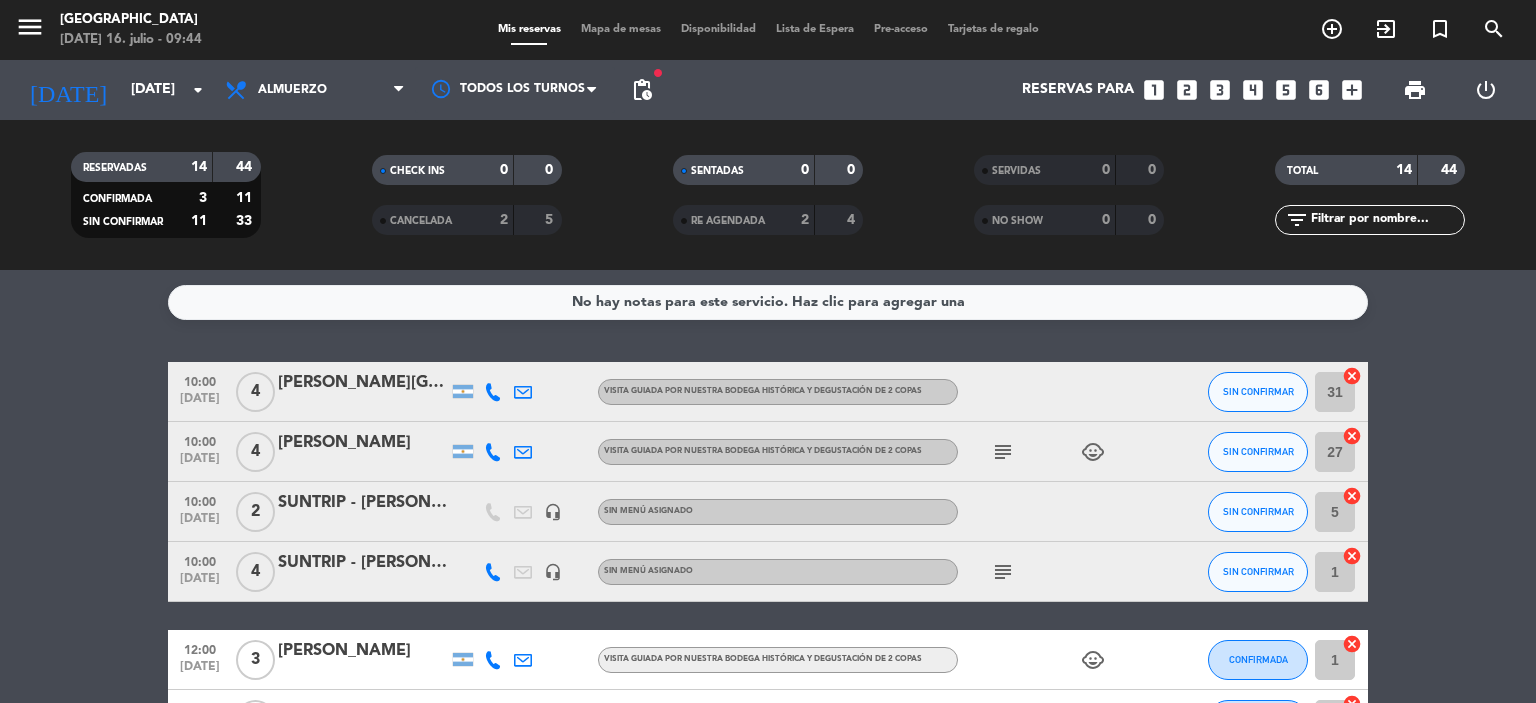 click on "child_care" 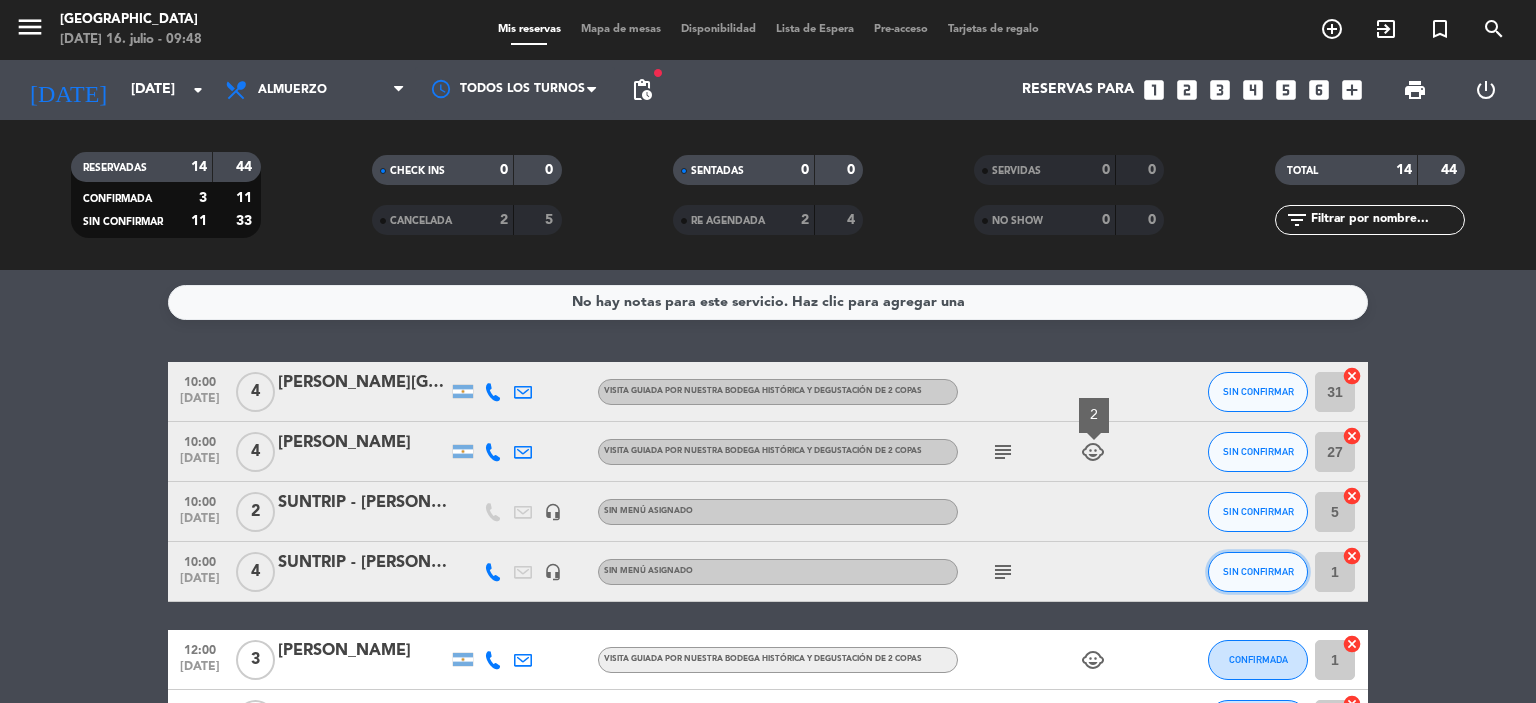 click on "SIN CONFIRMAR" 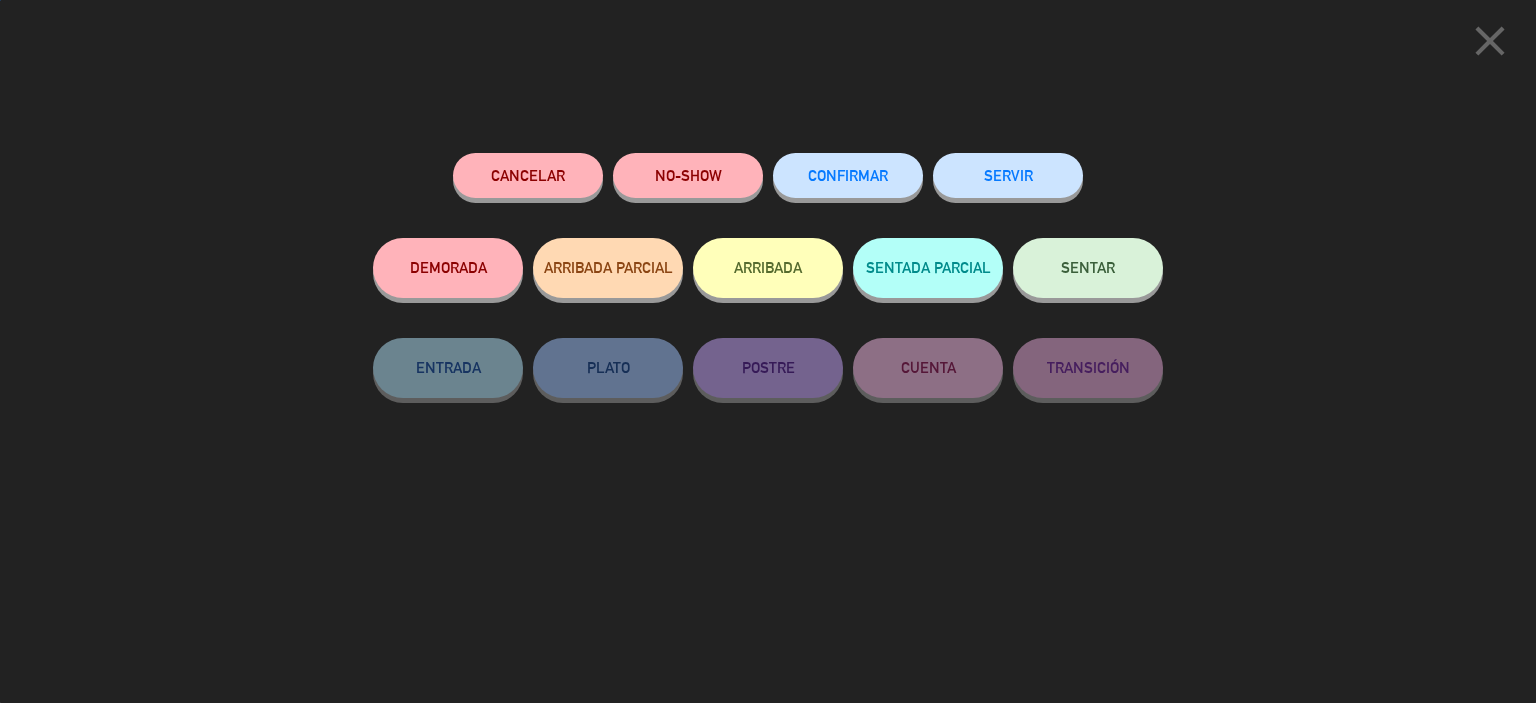 click on "CONFIRMAR" 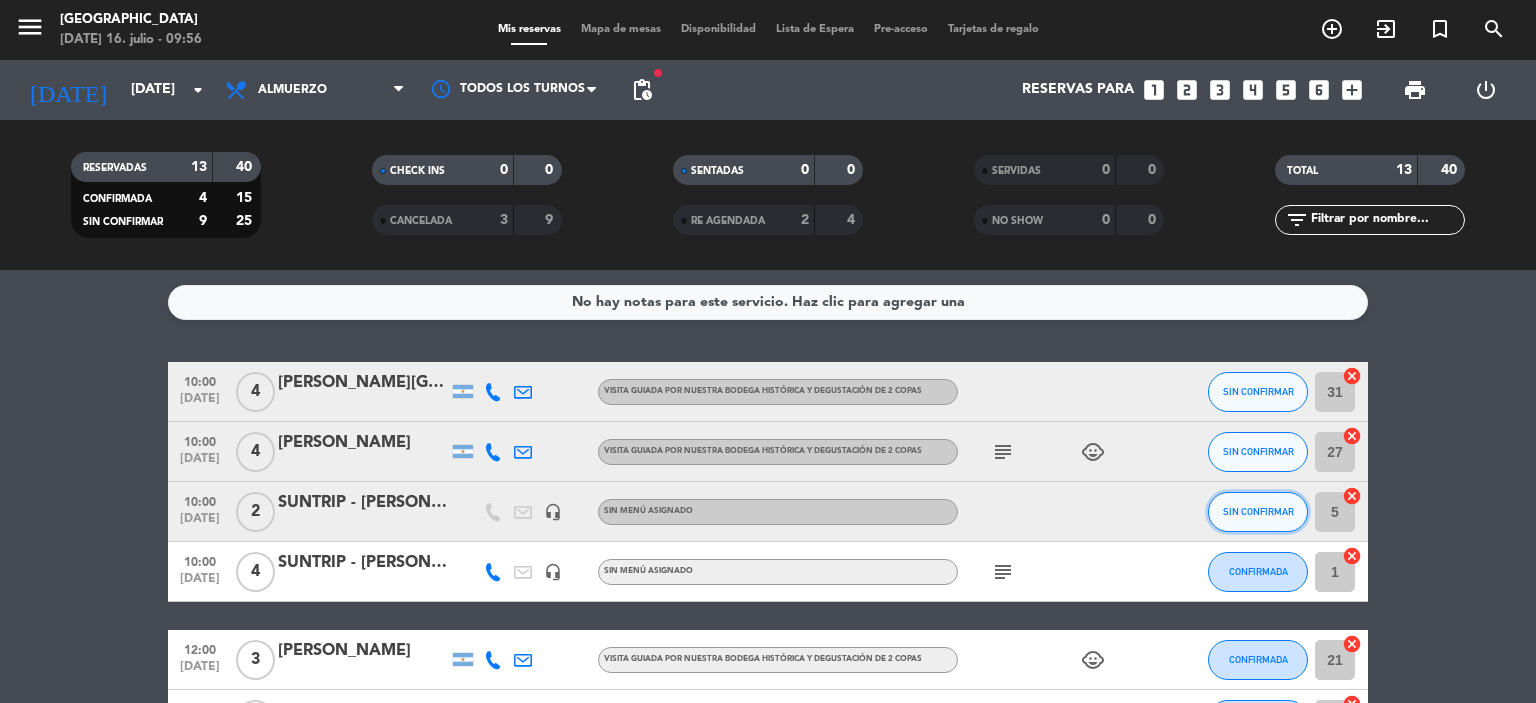 click on "SIN CONFIRMAR" 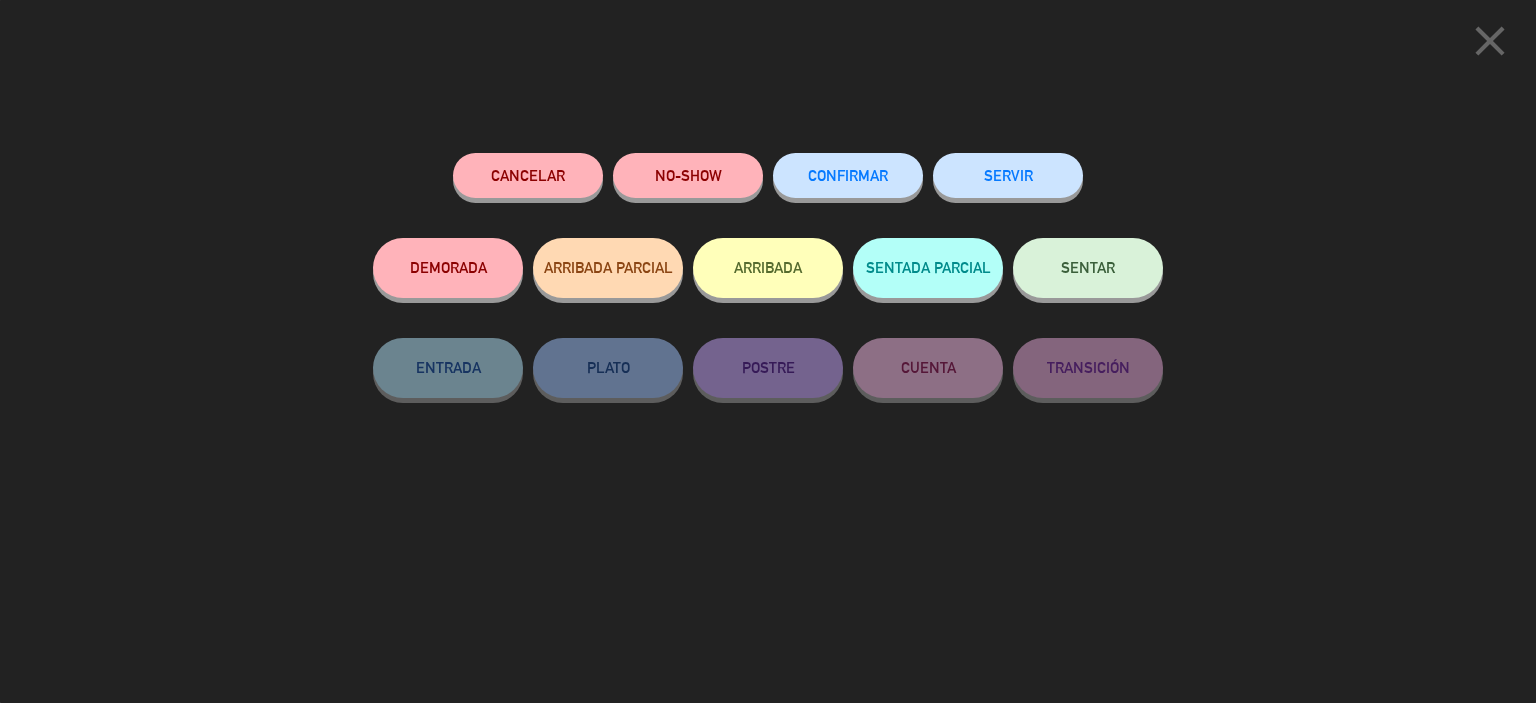 click on "CONFIRMAR" 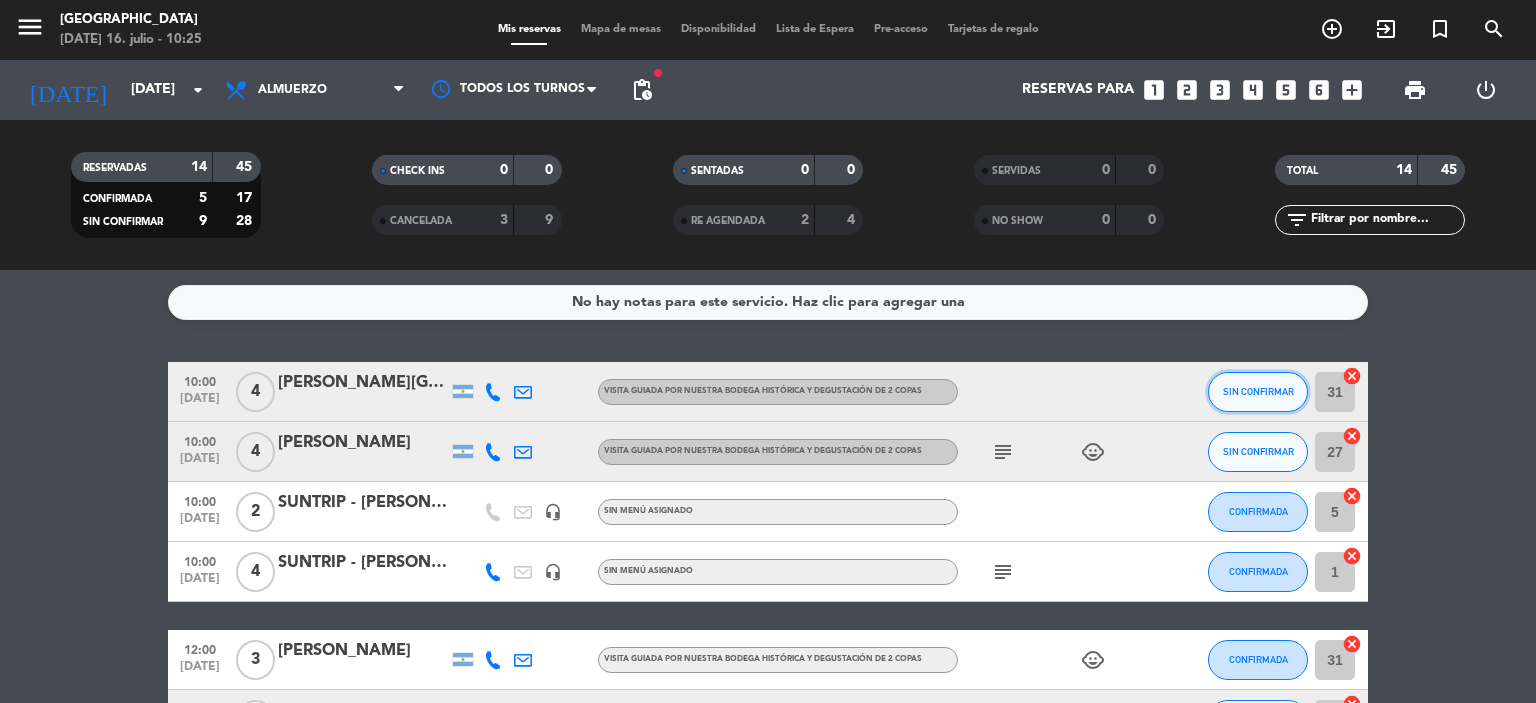 click on "SIN CONFIRMAR" 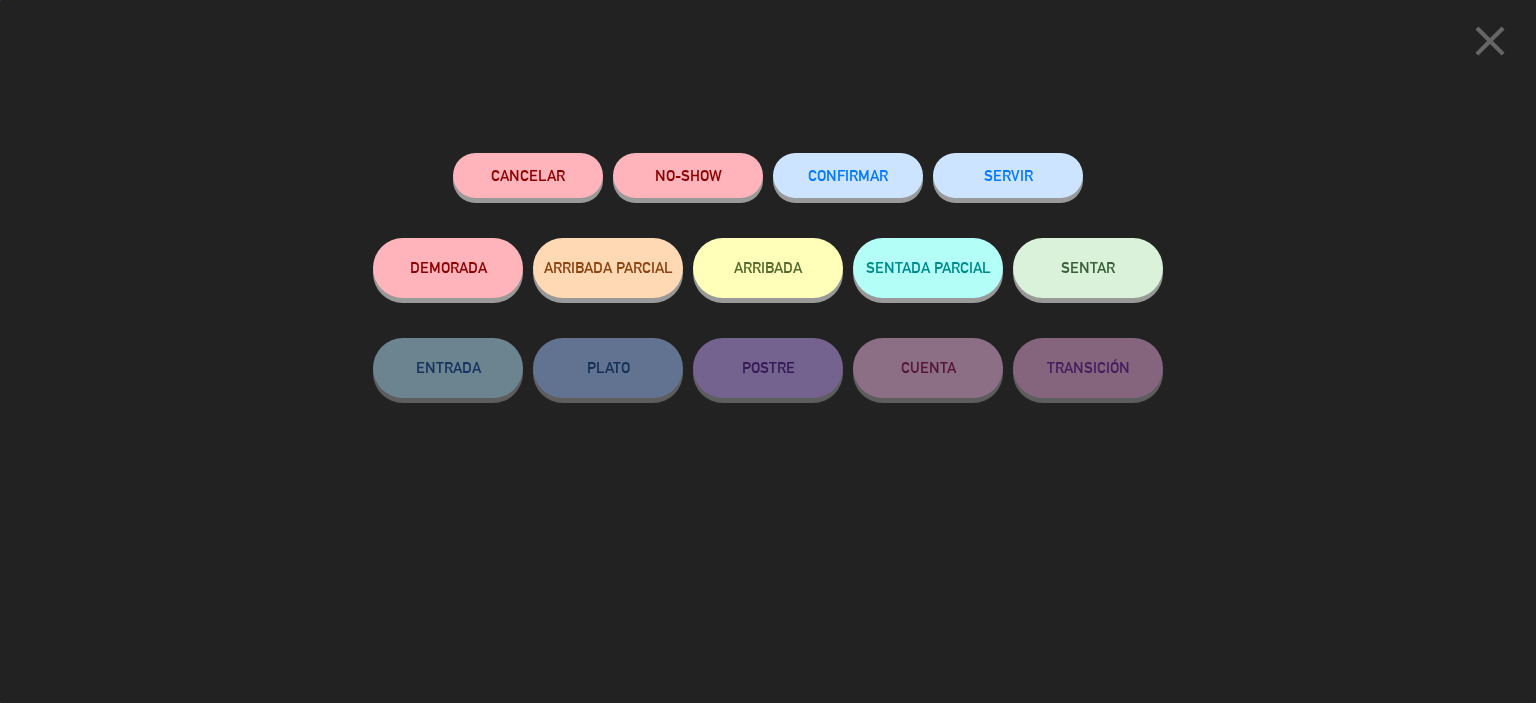click on "CONFIRMAR" 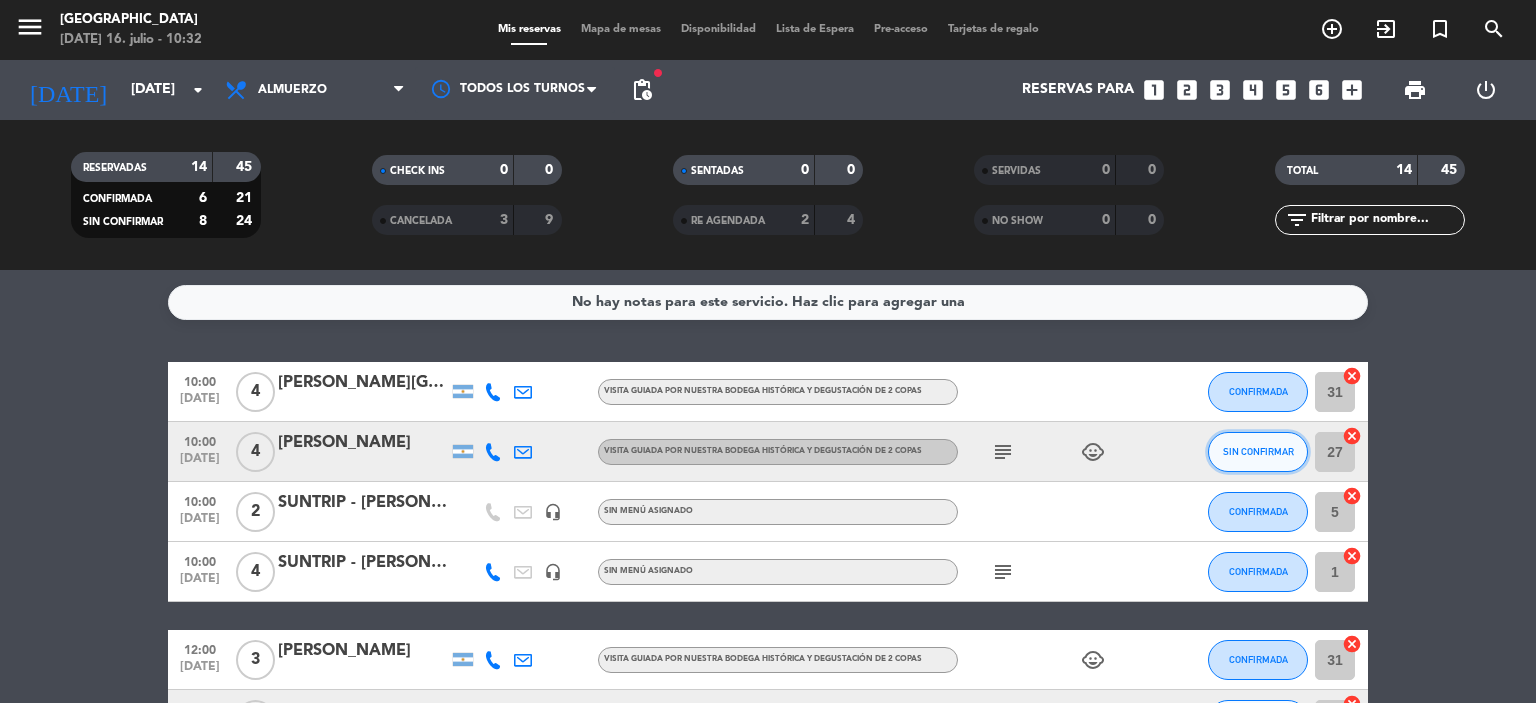 click on "SIN CONFIRMAR" 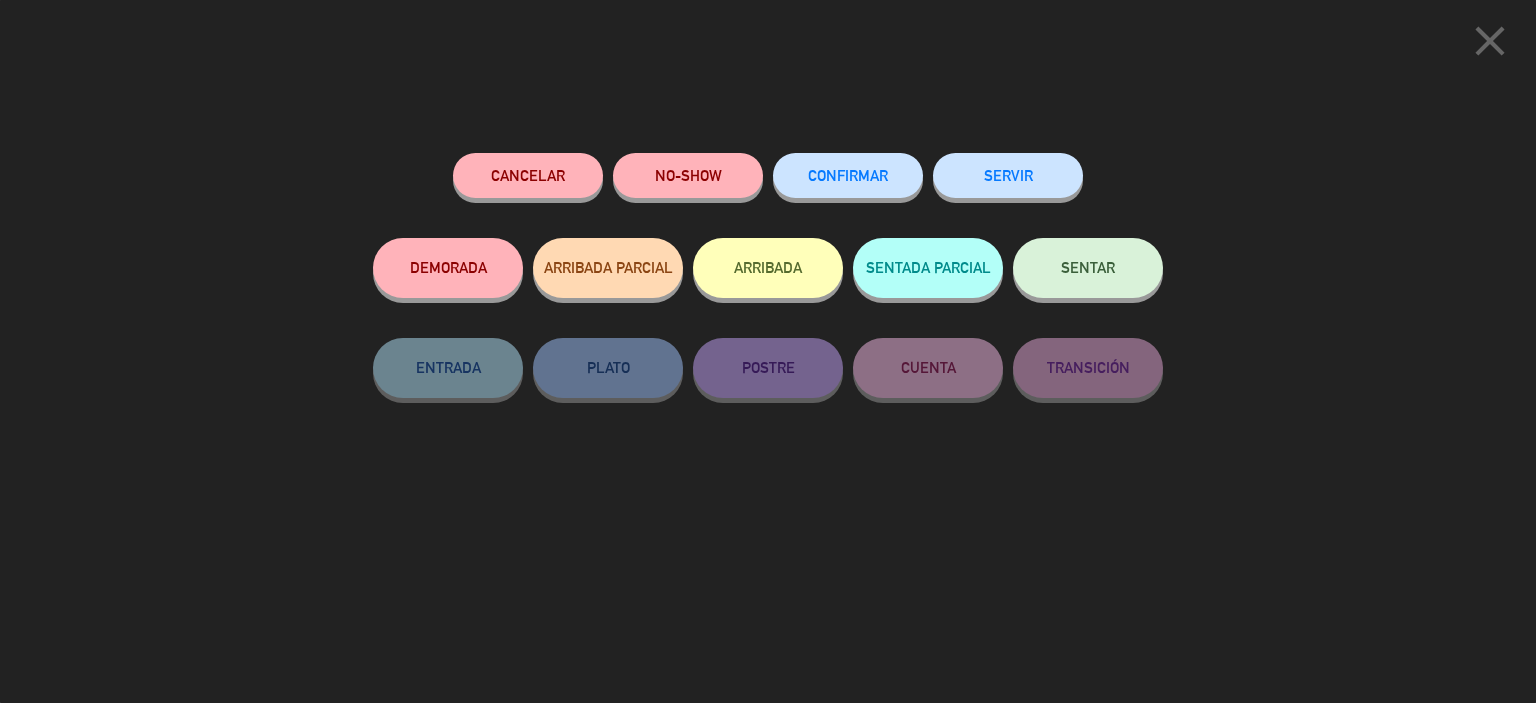 drag, startPoint x: 699, startPoint y: 152, endPoint x: 710, endPoint y: 178, distance: 28.231188 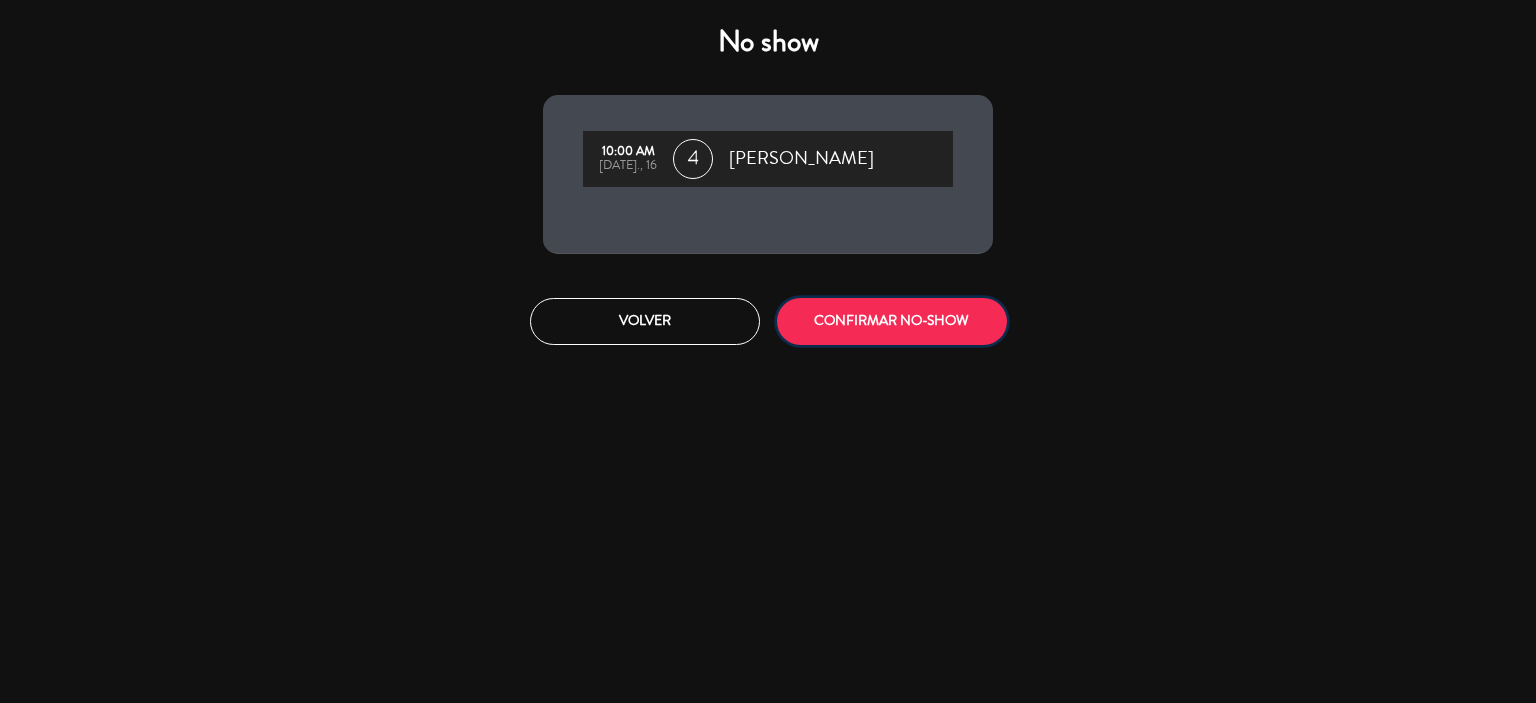 click on "CONFIRMAR NO-SHOW" 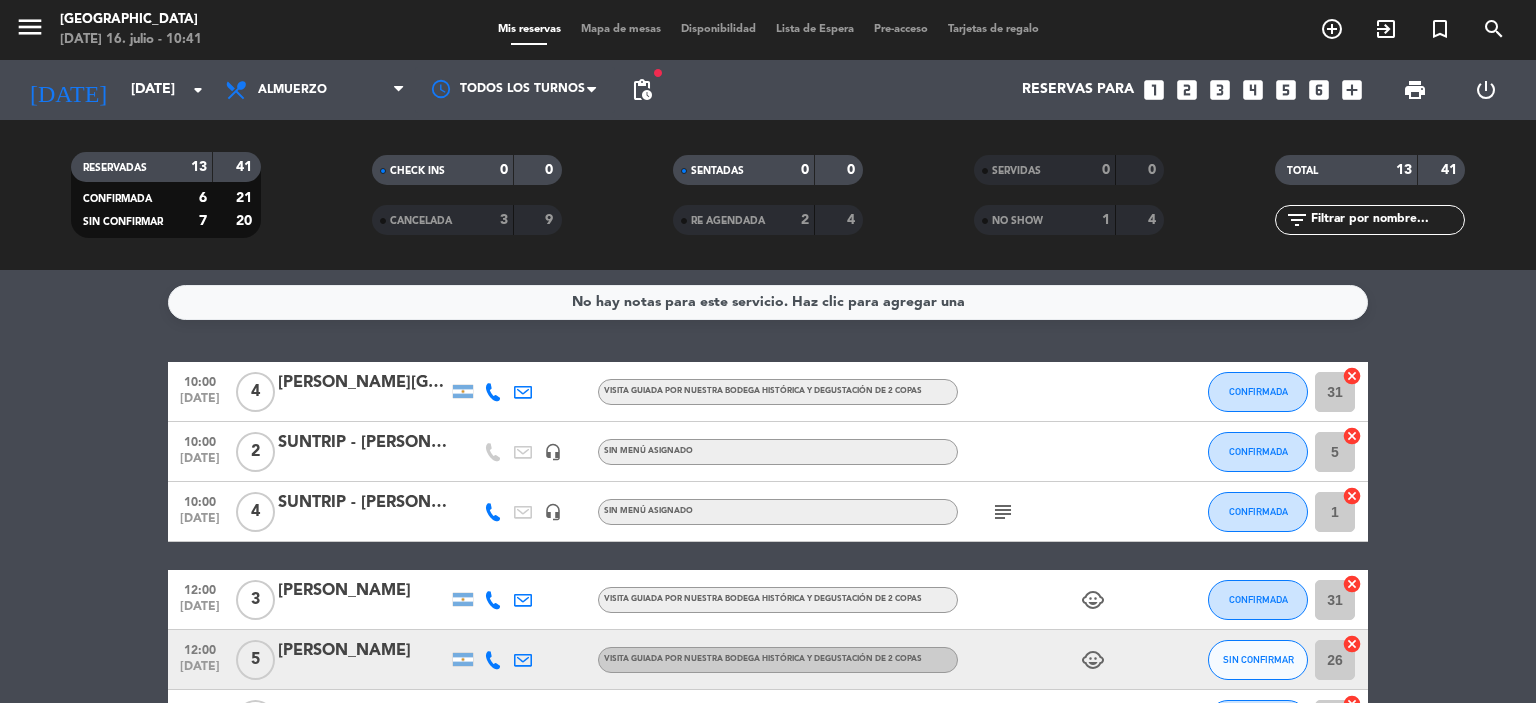 click on "SUNTRIP - [PERSON_NAME]" 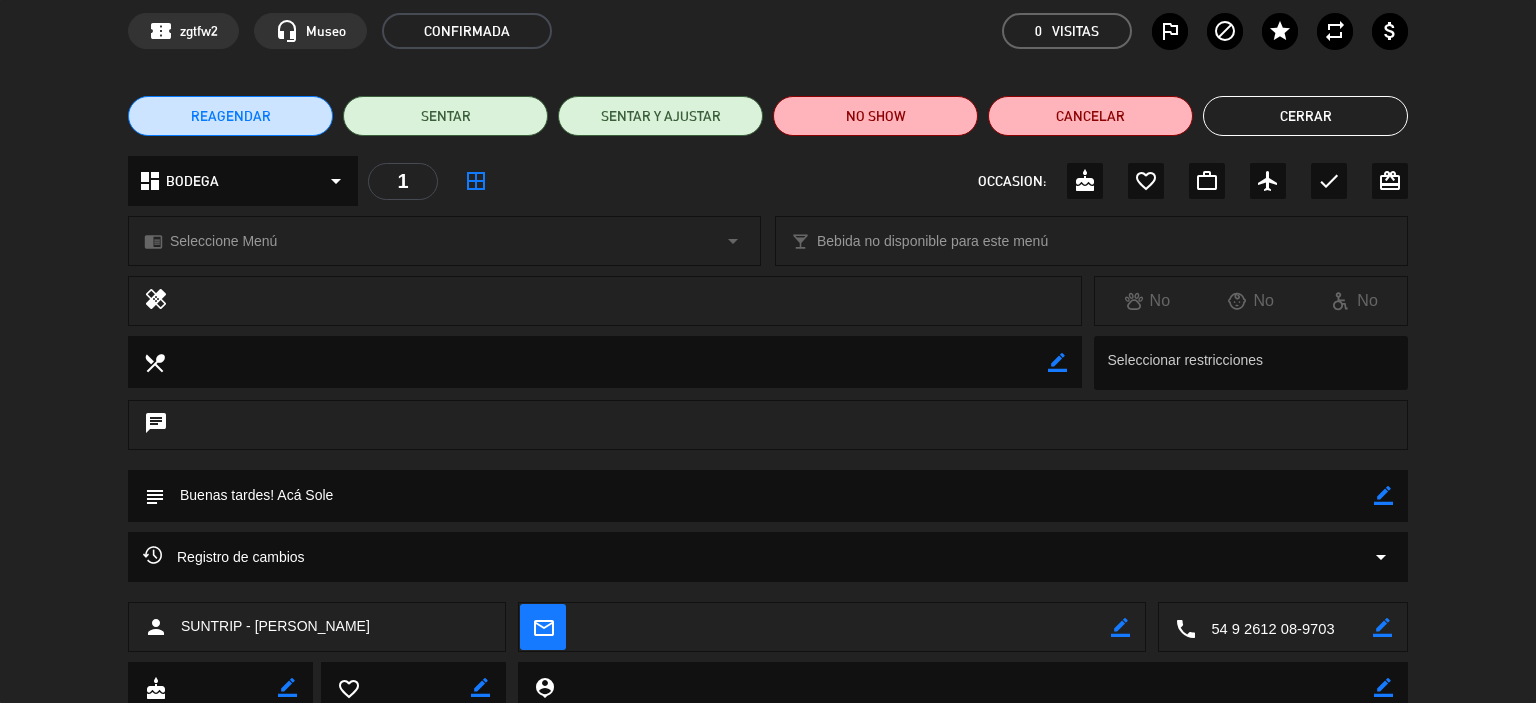 scroll, scrollTop: 53, scrollLeft: 0, axis: vertical 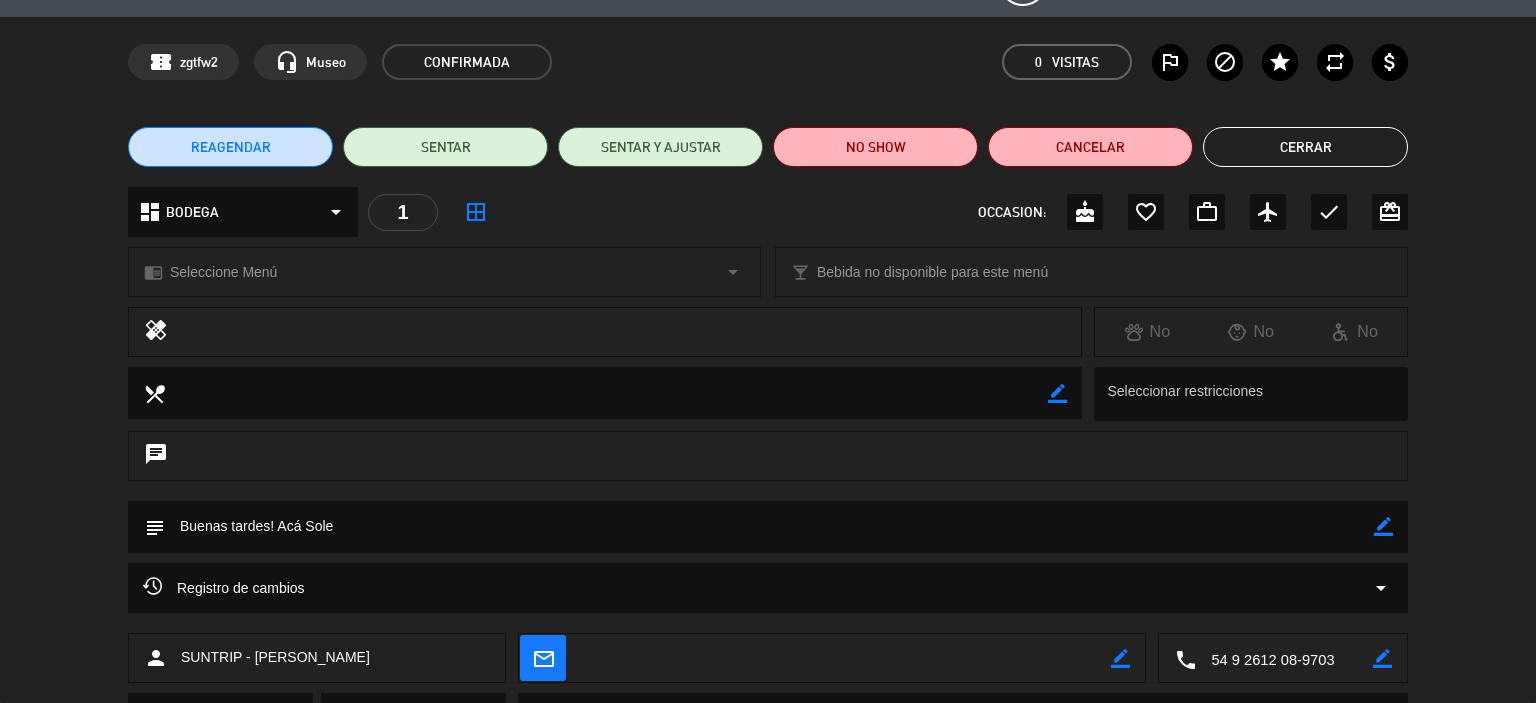 click on "Cerrar" 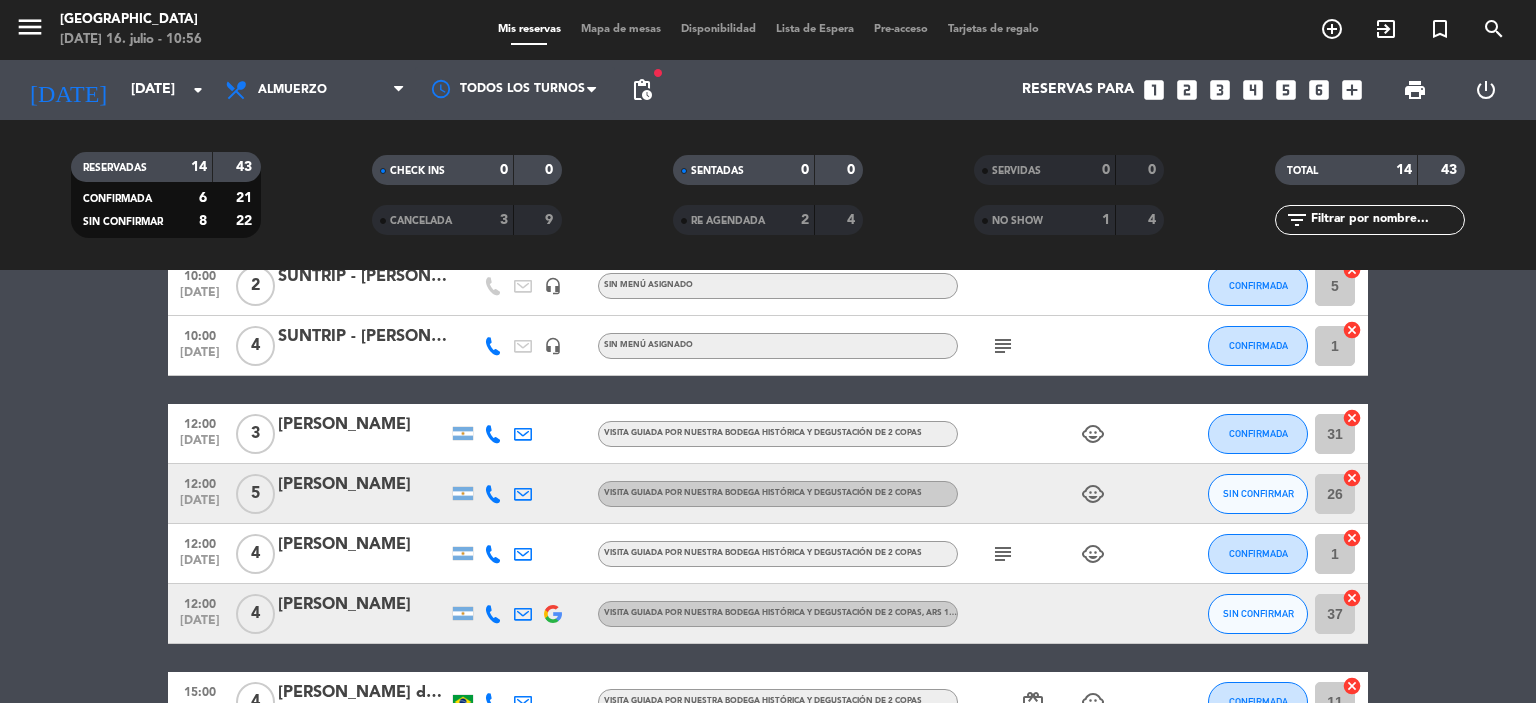 scroll, scrollTop: 200, scrollLeft: 0, axis: vertical 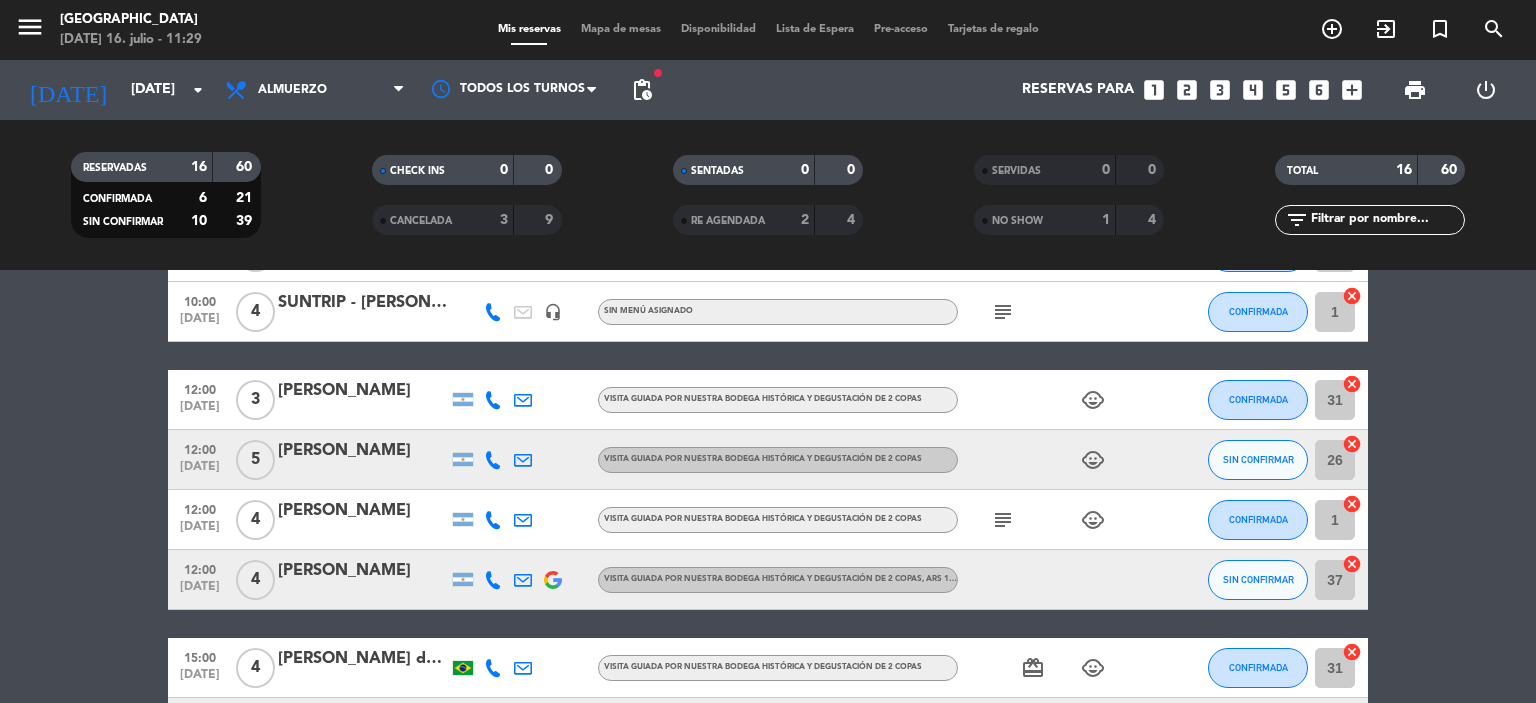click on "child_care" 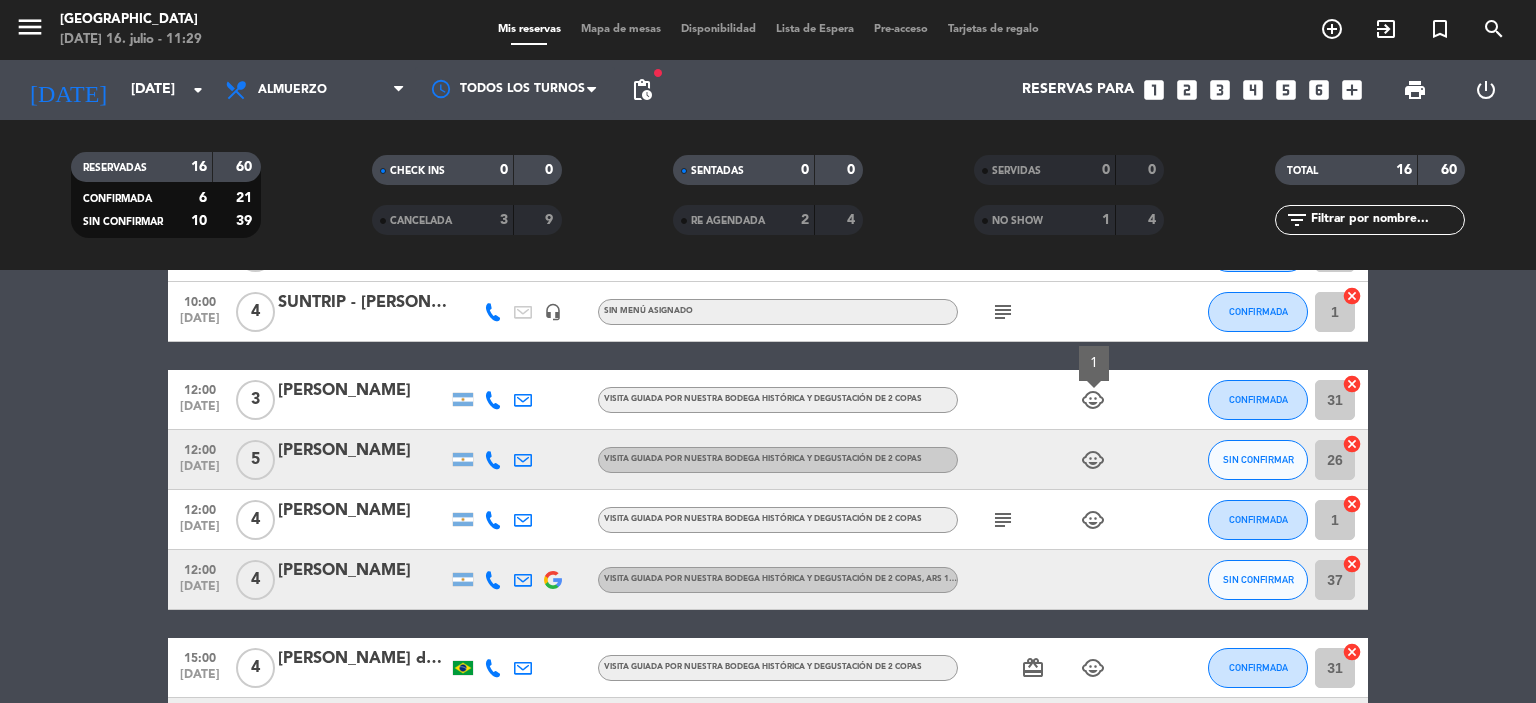 click on "child_care" 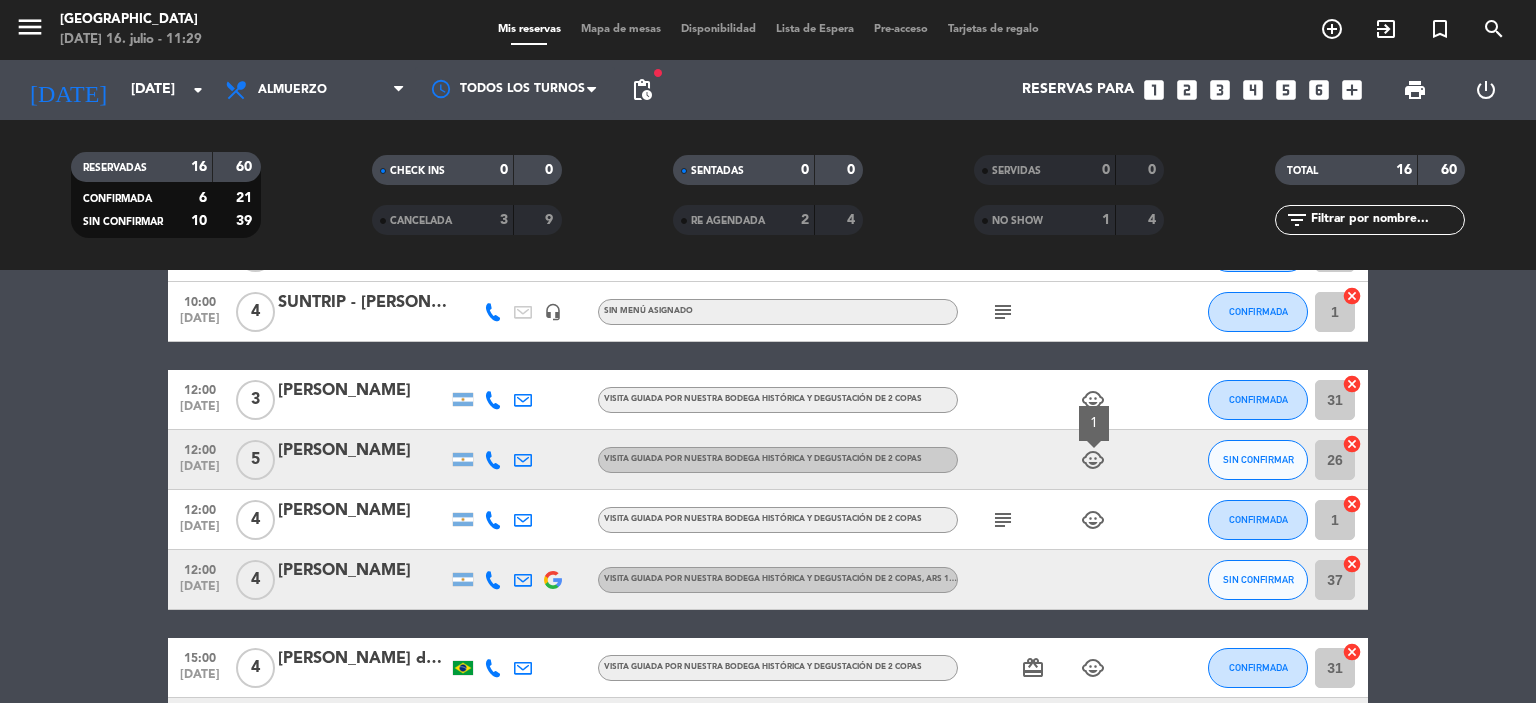 click on "child_care" 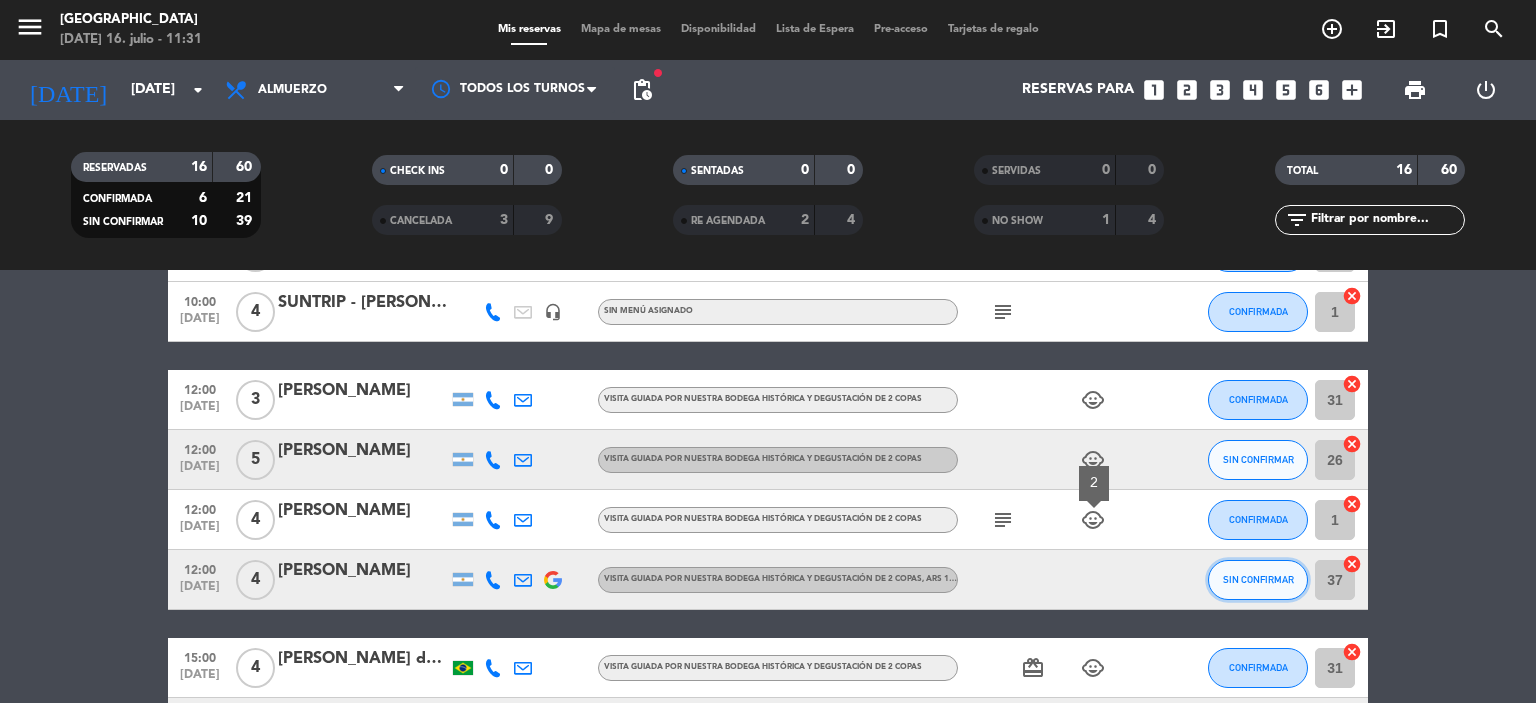 drag, startPoint x: 1253, startPoint y: 563, endPoint x: 1270, endPoint y: 580, distance: 24.04163 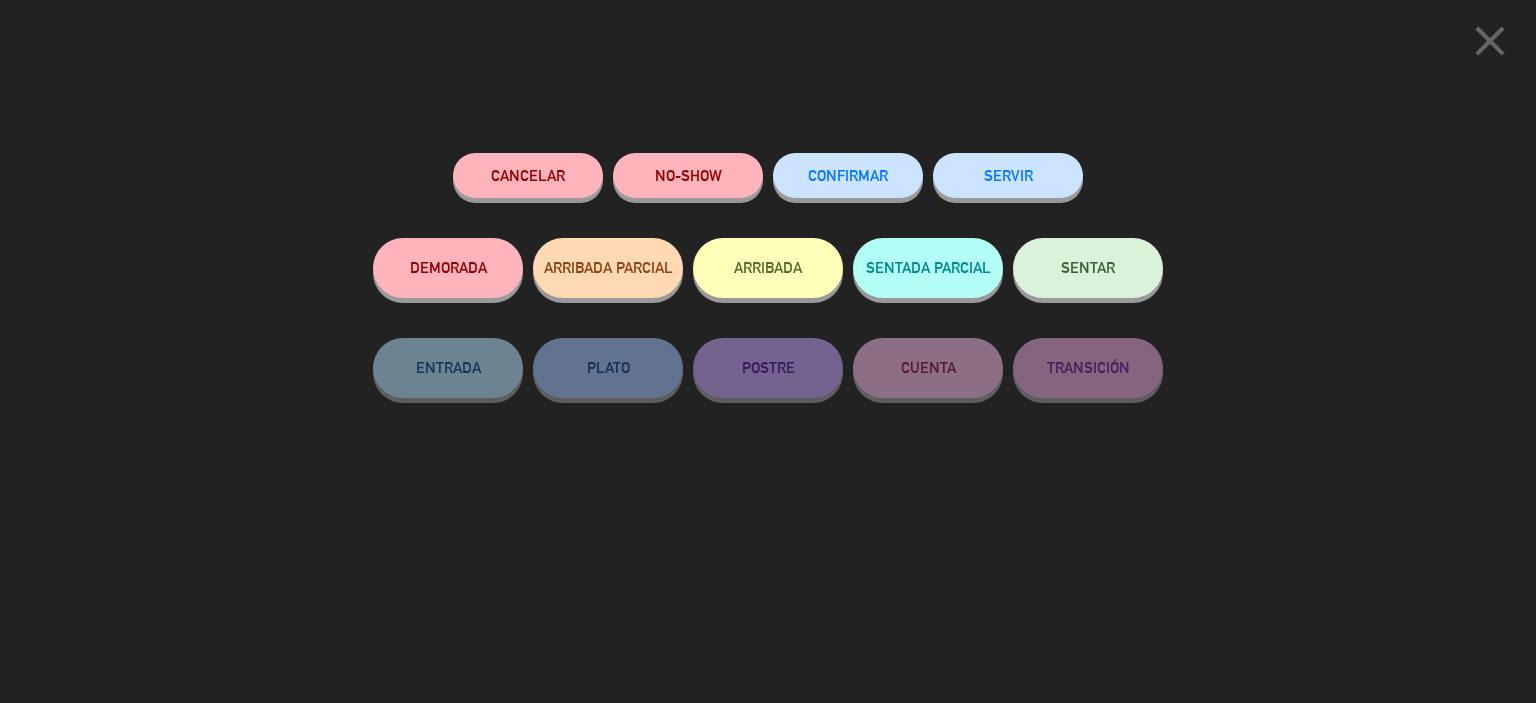 click on "CONFIRMAR" 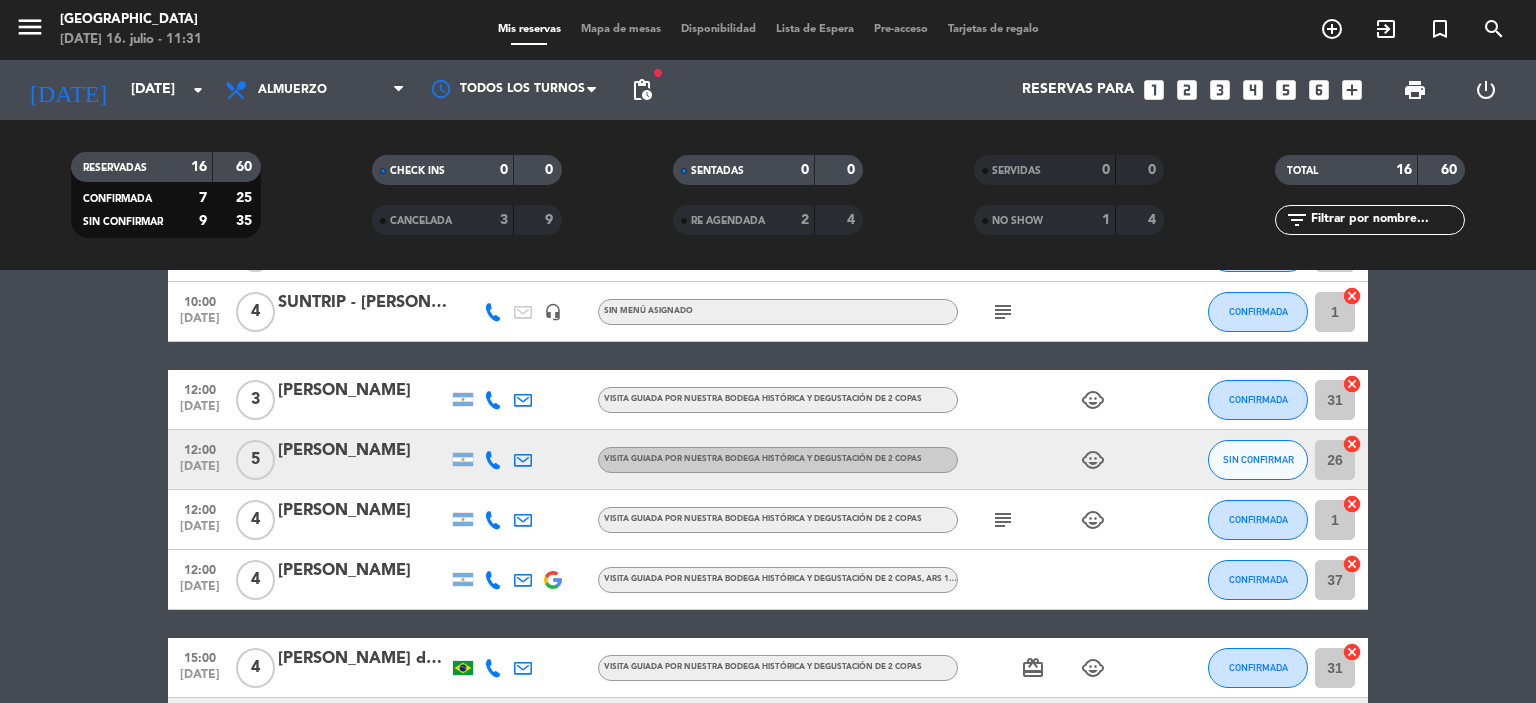 click on "4" 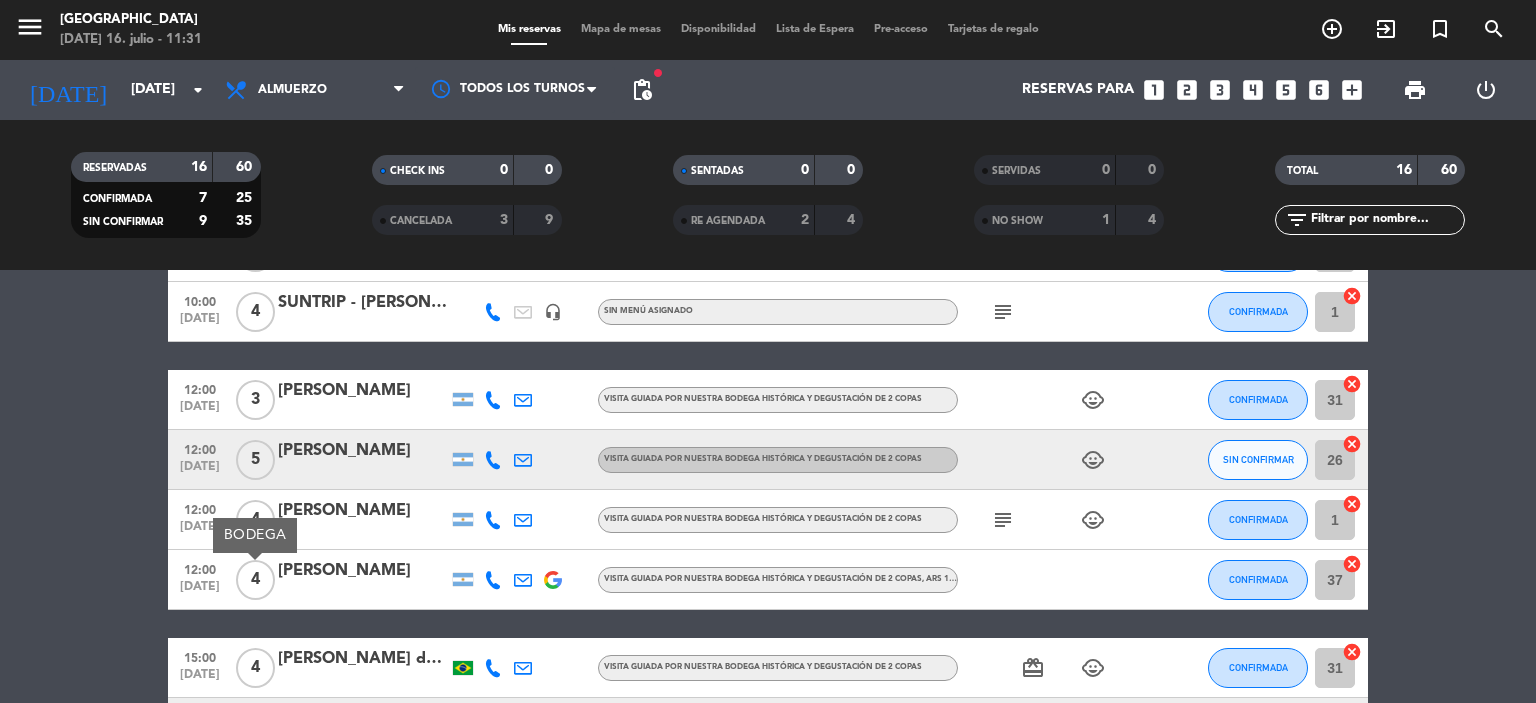 click on "[PERSON_NAME]" 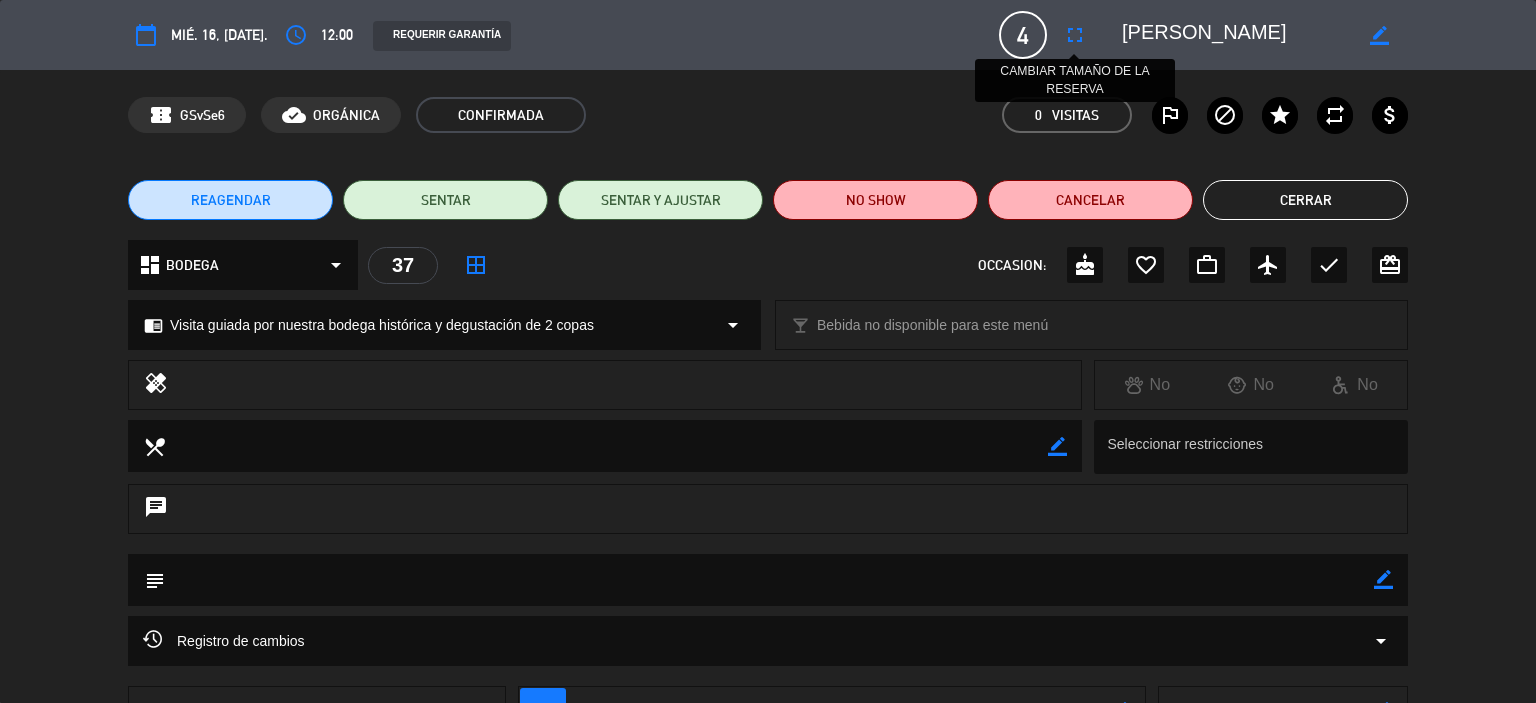 click on "fullscreen" at bounding box center [1075, 35] 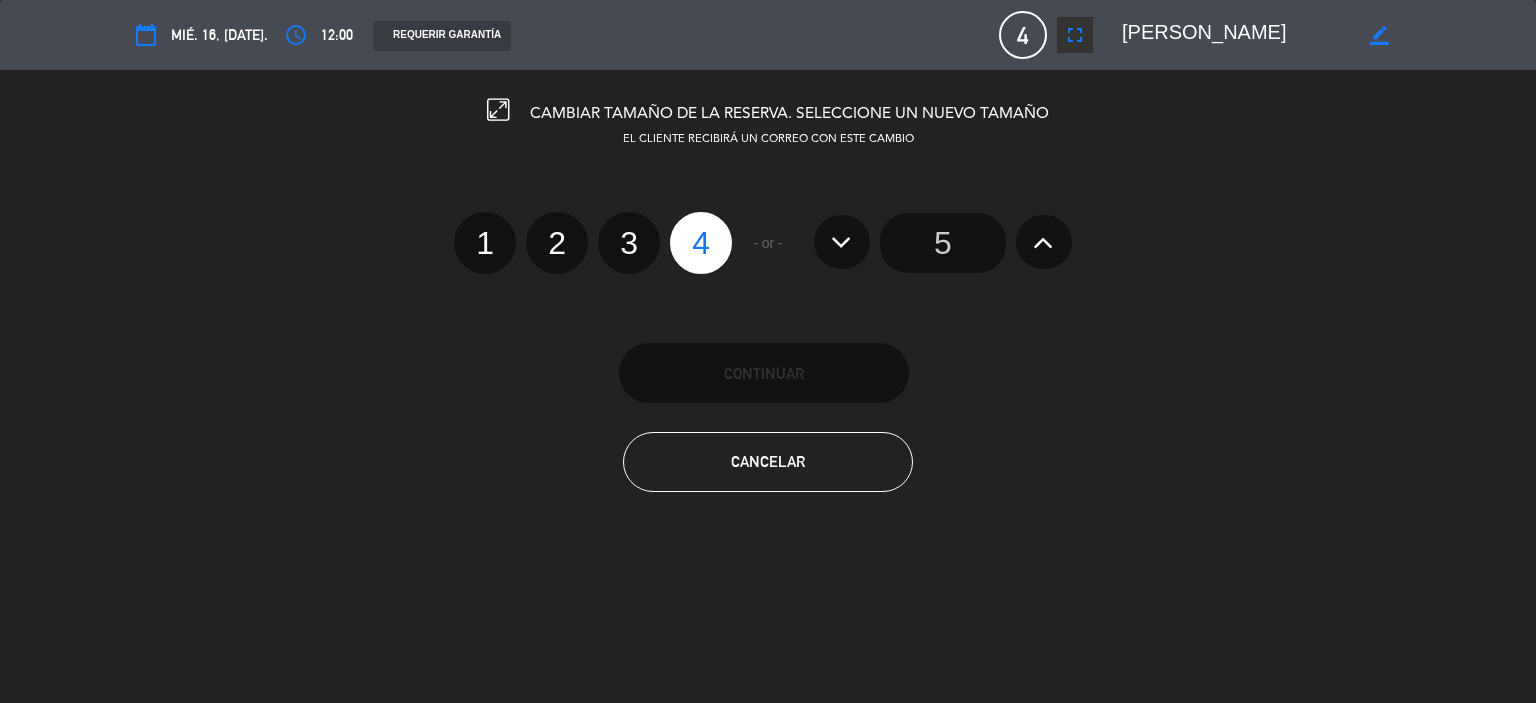 click on "2" 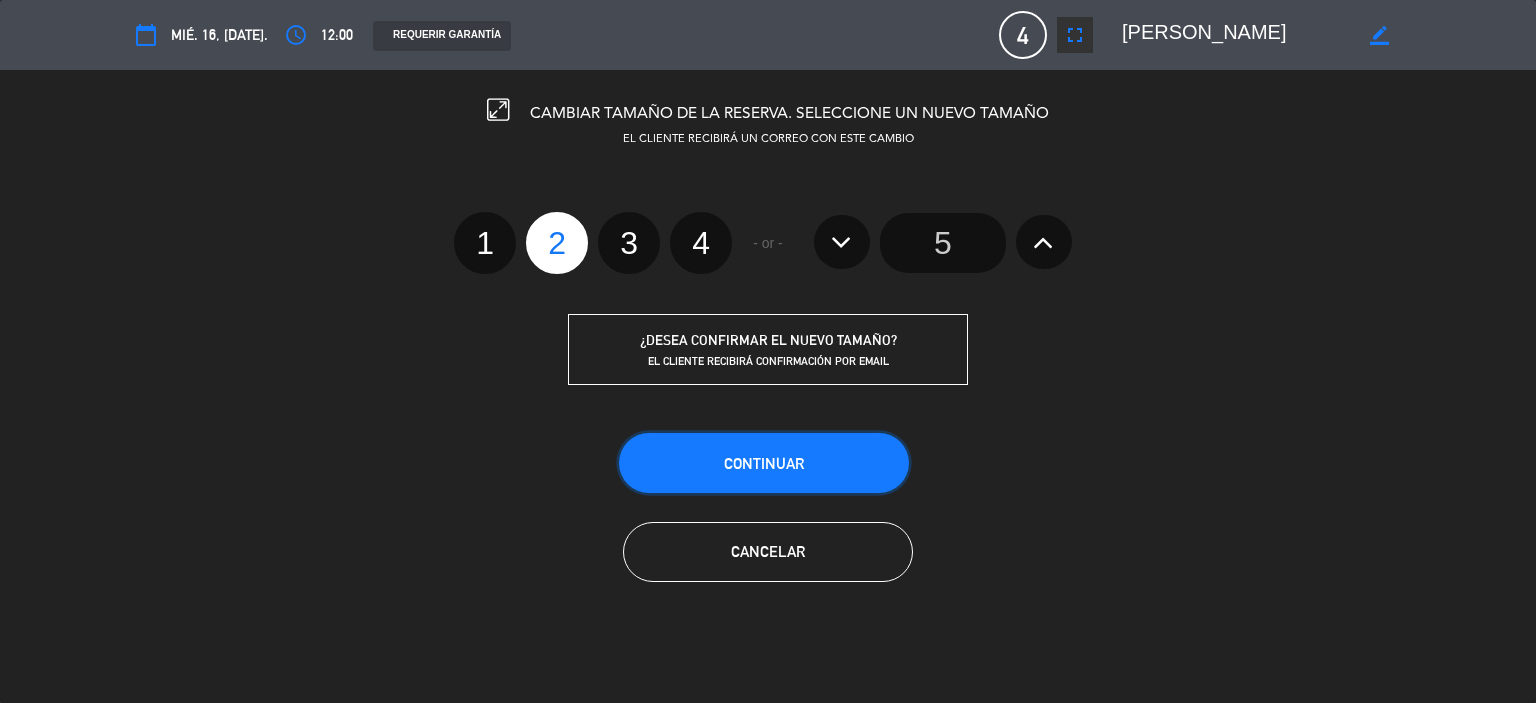 click on "Continuar" at bounding box center (764, 463) 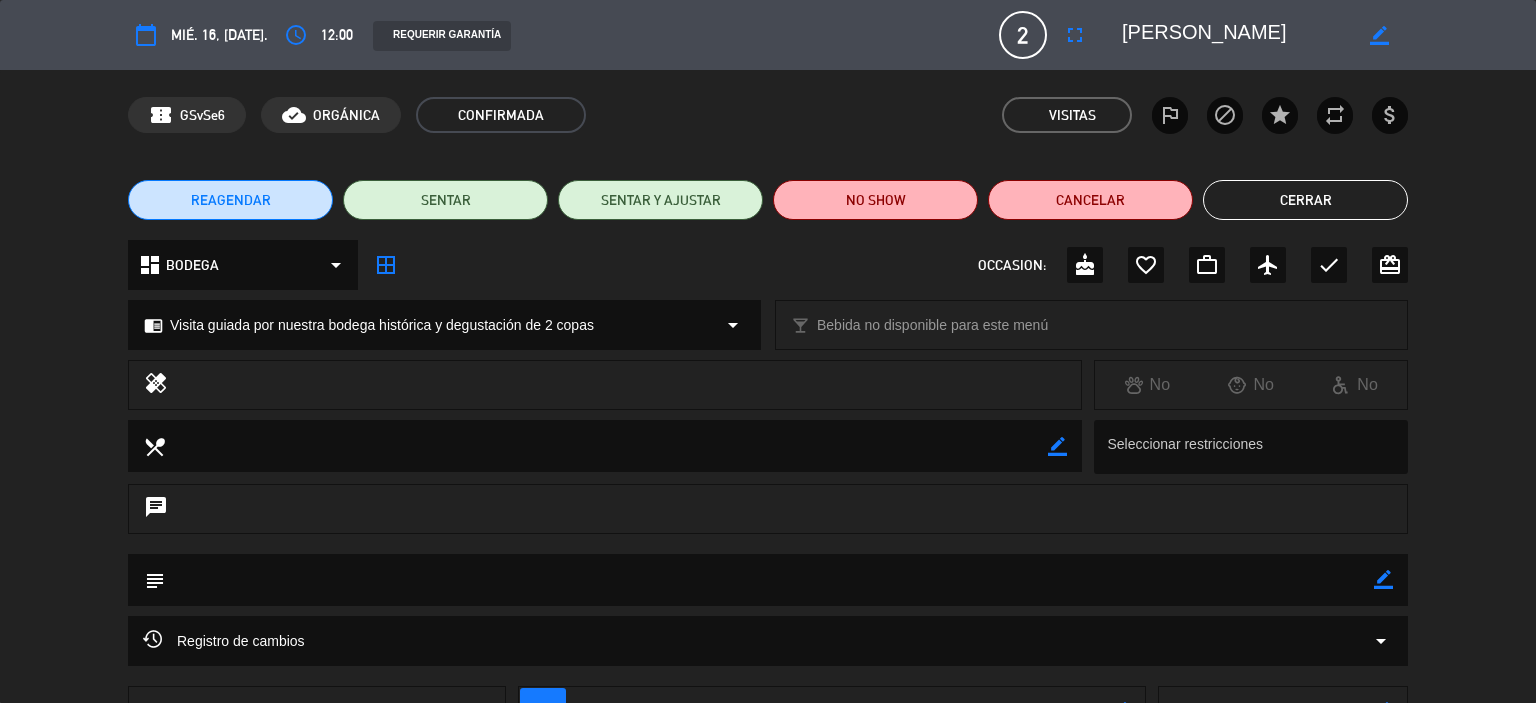 click on "Cerrar" 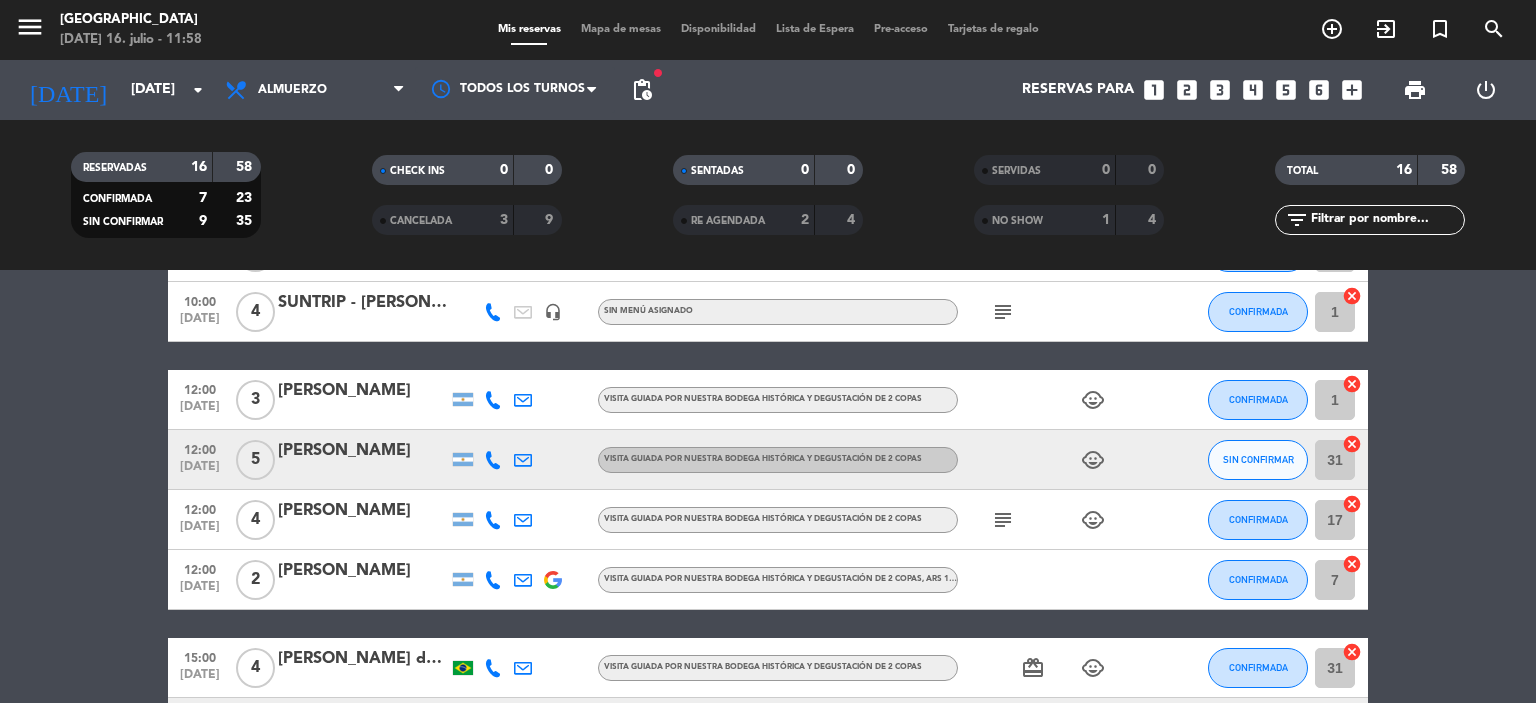 click on "looks_two" at bounding box center [1187, 90] 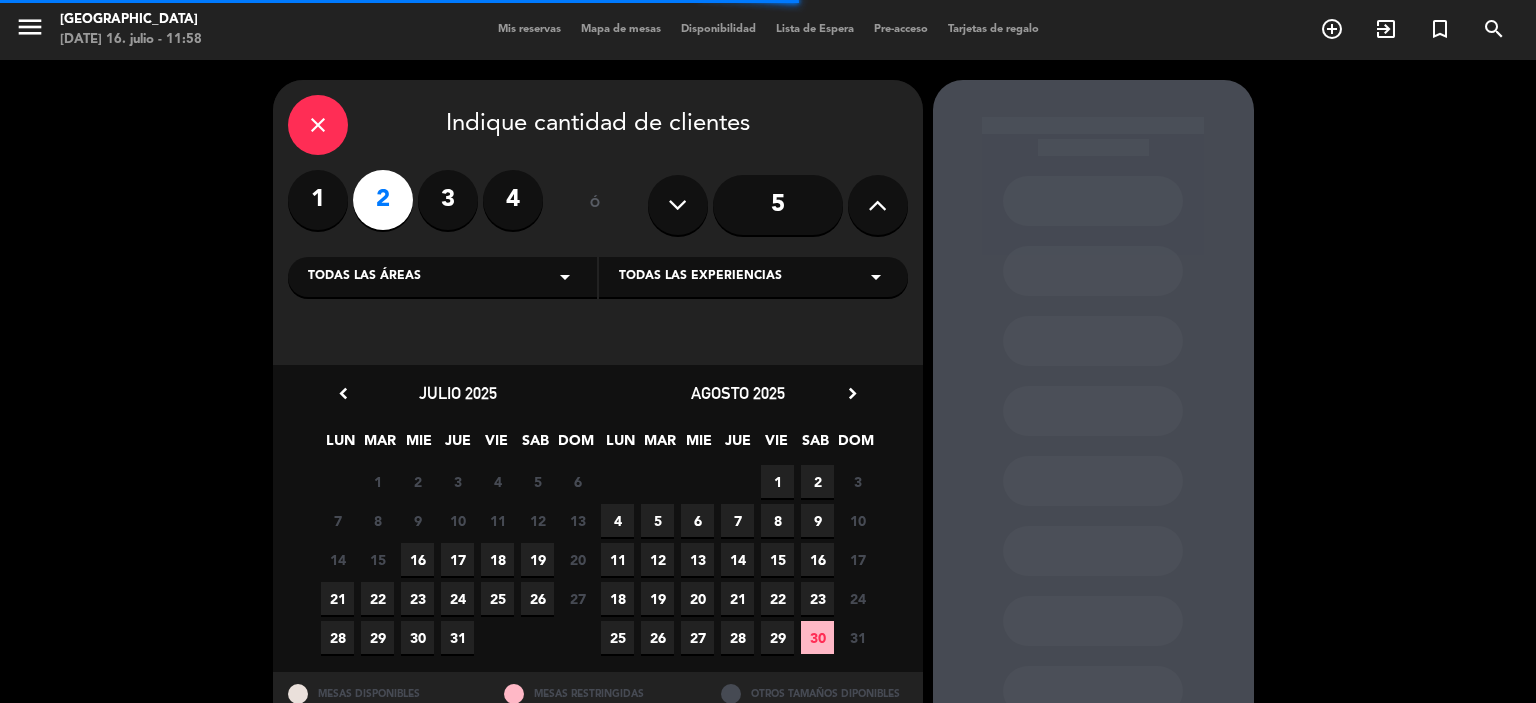 click on "2" at bounding box center [383, 200] 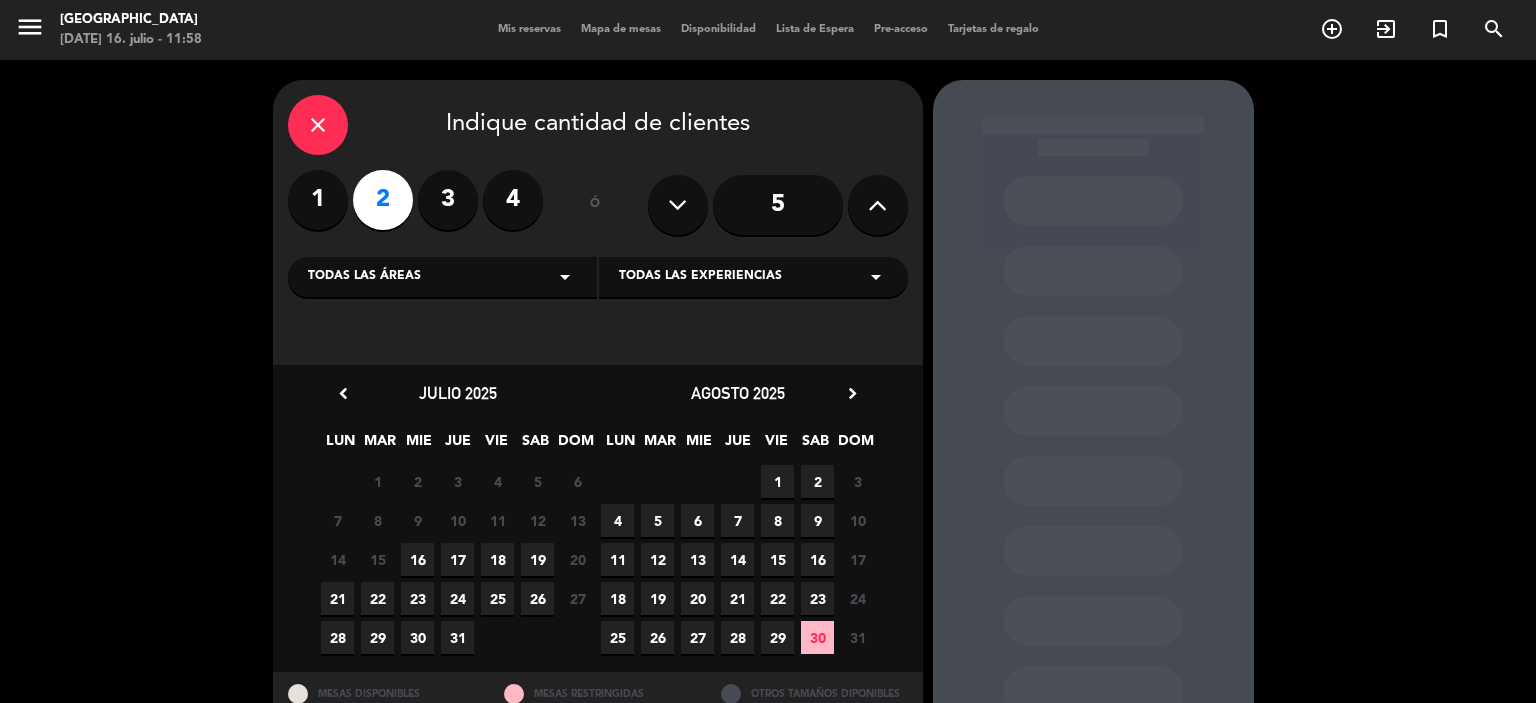 click on "16" at bounding box center [417, 559] 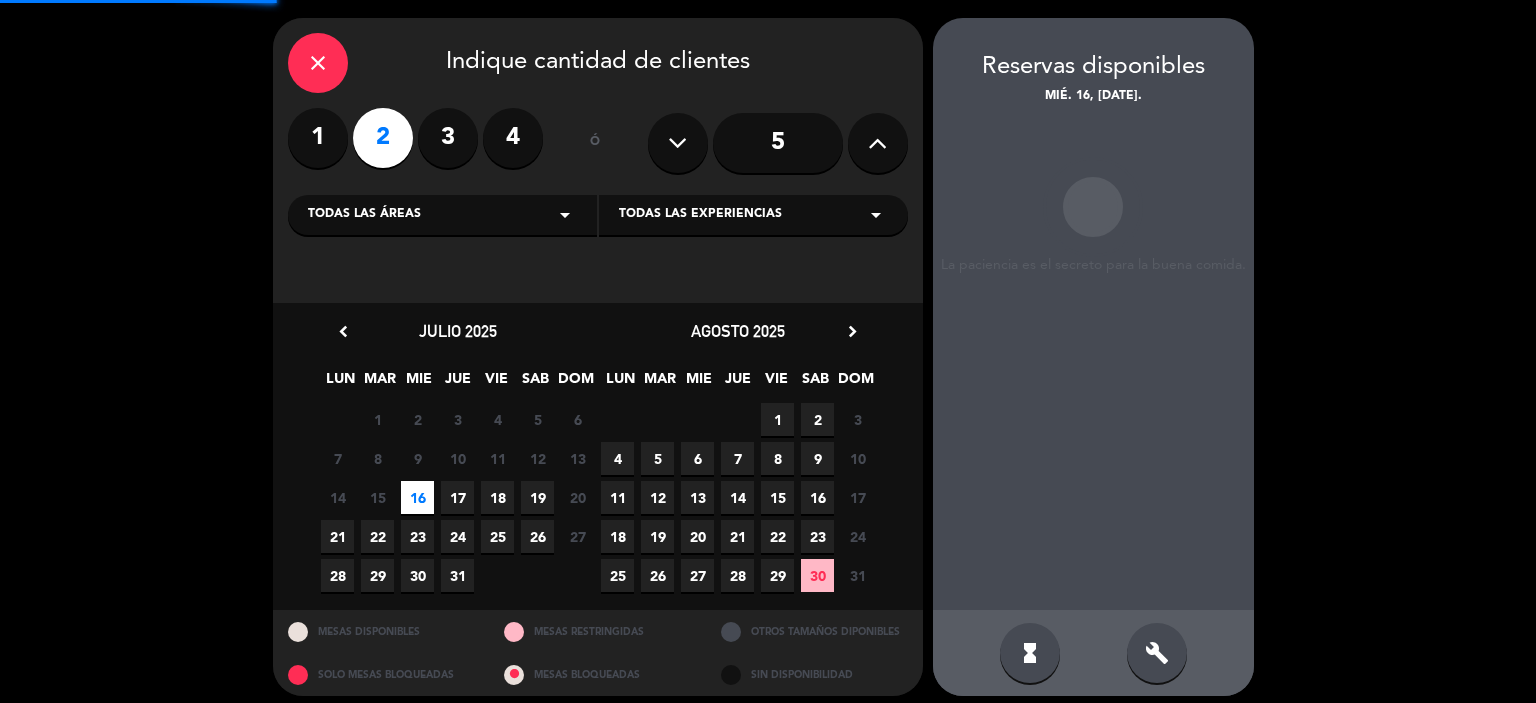 scroll, scrollTop: 73, scrollLeft: 0, axis: vertical 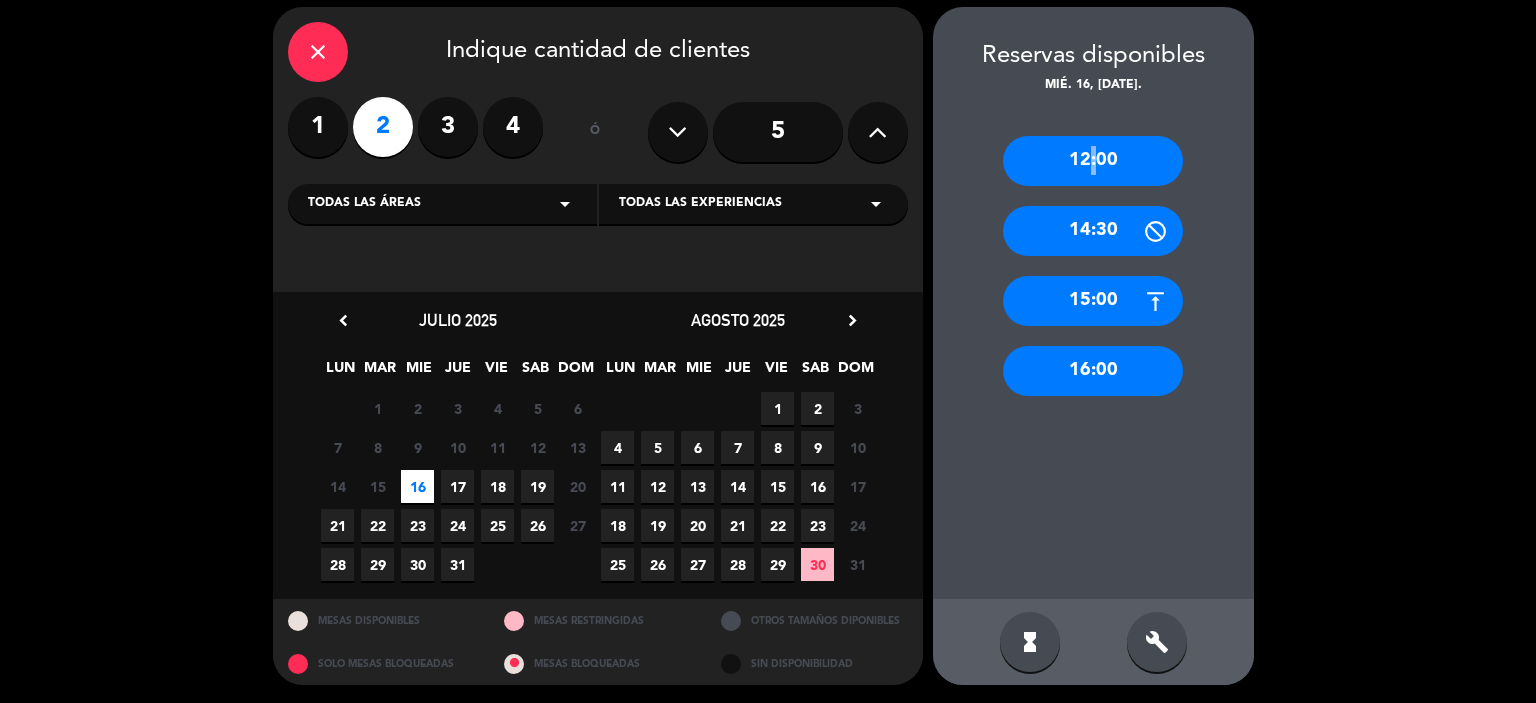 click on "12:00" at bounding box center (1093, 161) 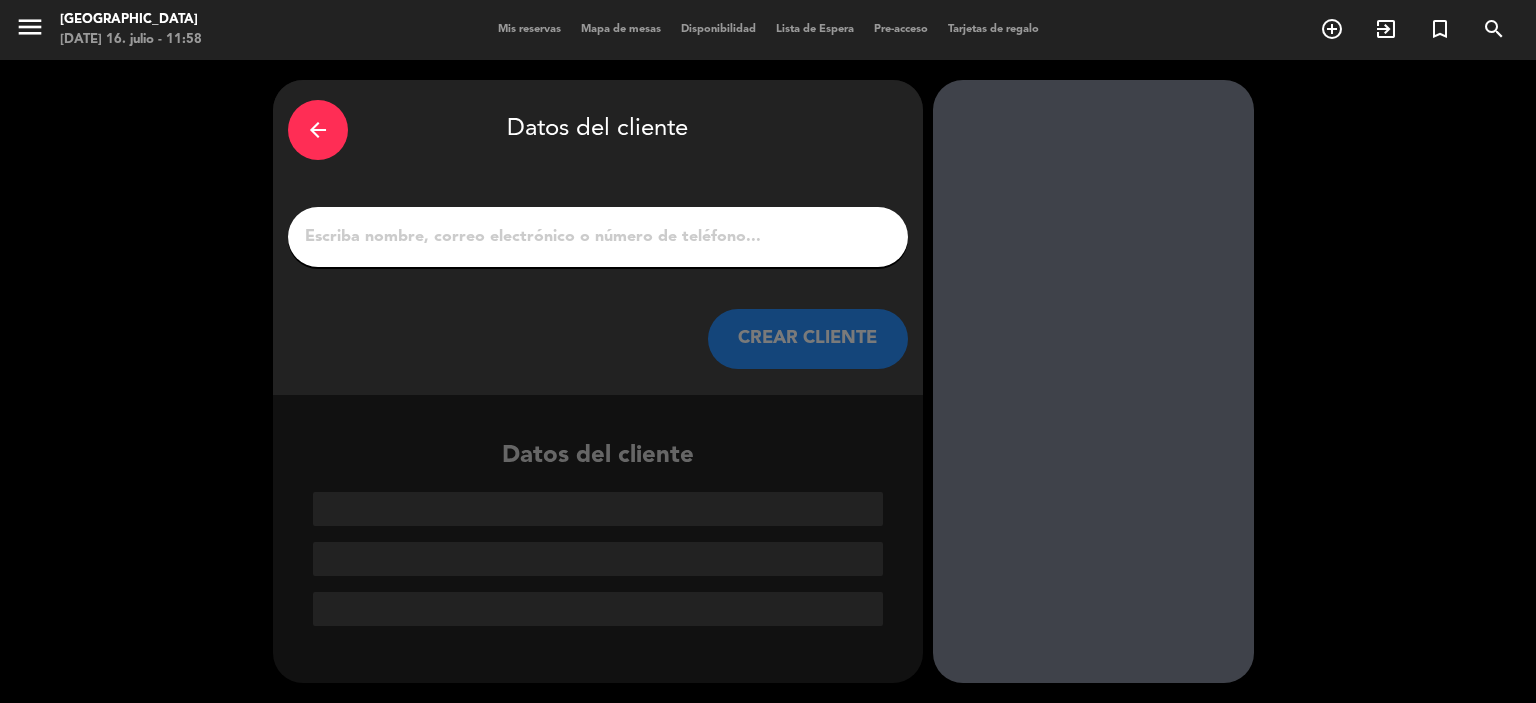 click on "1" at bounding box center [598, 237] 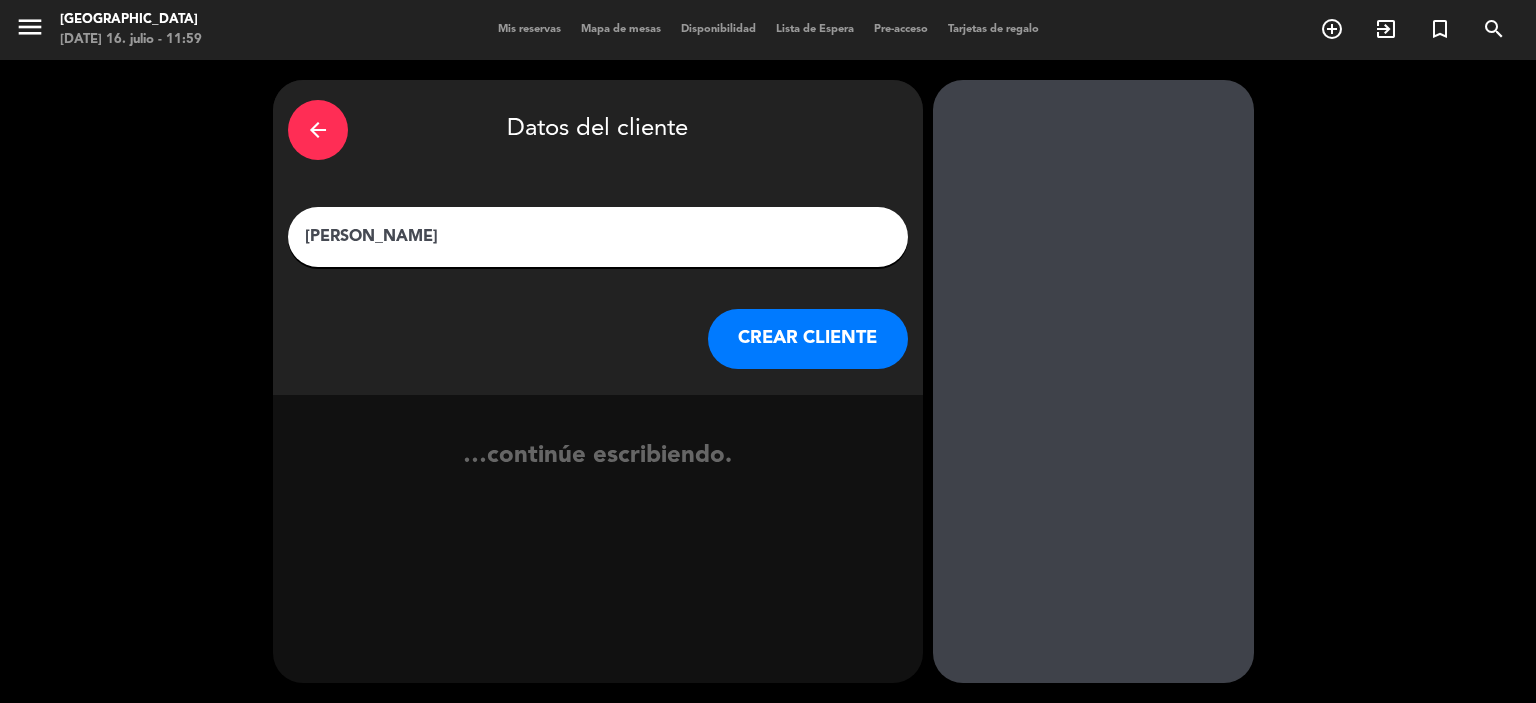 type on "[PERSON_NAME]" 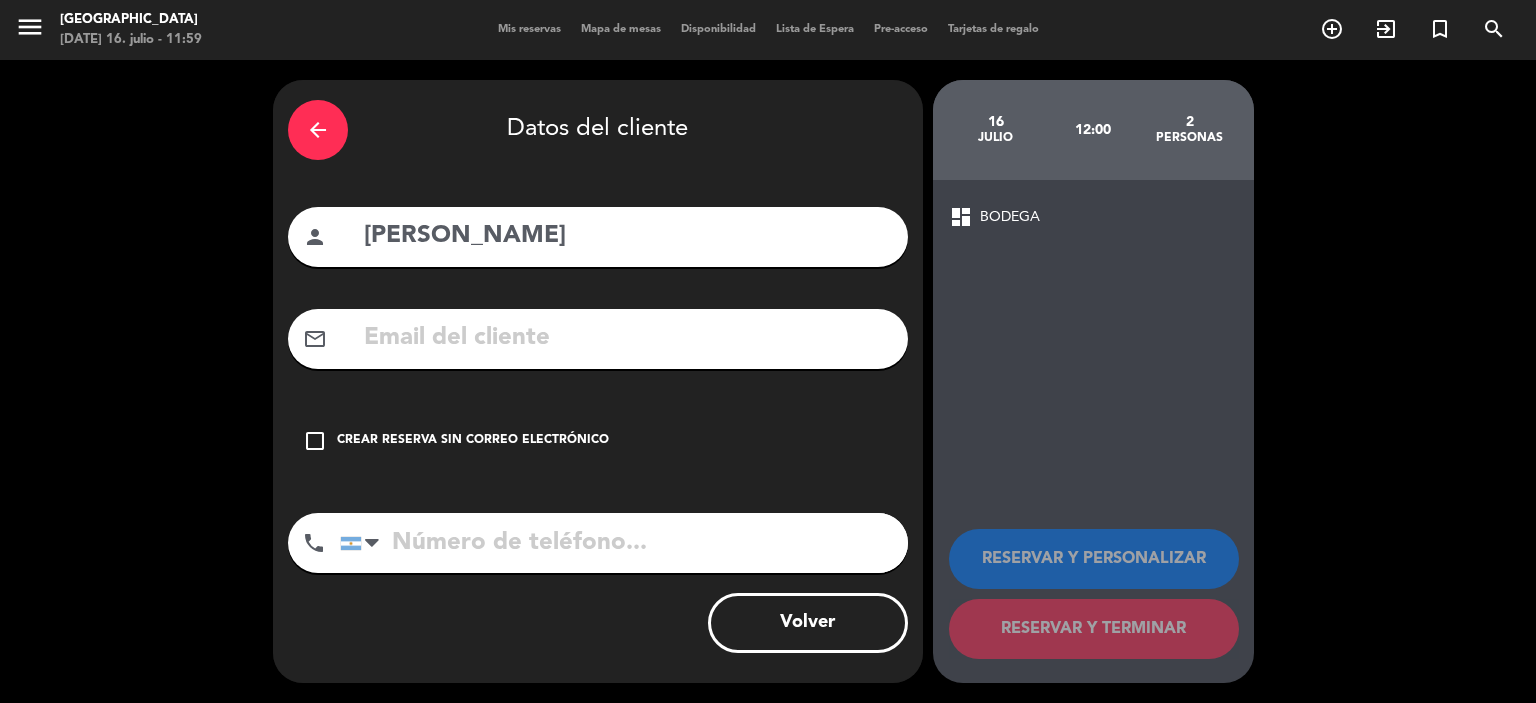 click on "Crear reserva sin correo electrónico" at bounding box center (473, 441) 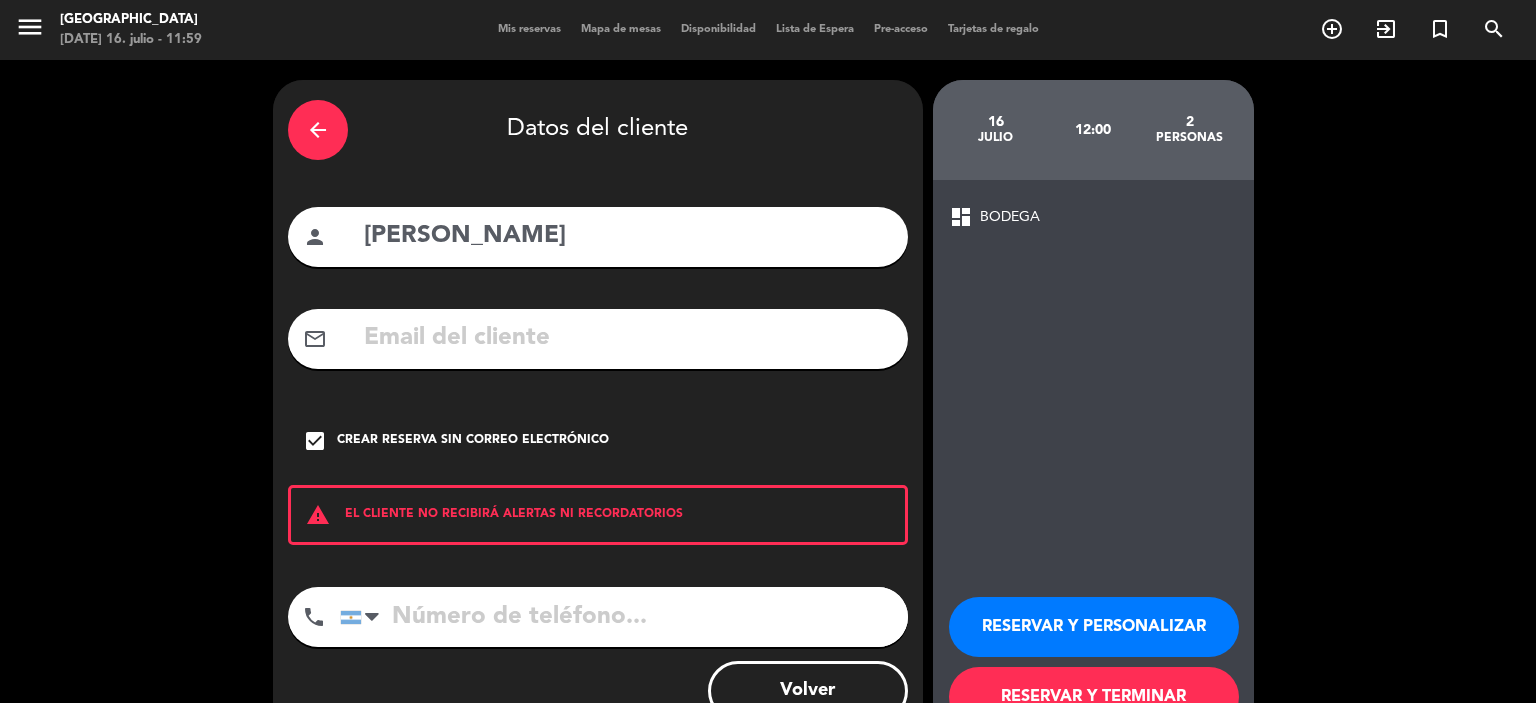 scroll, scrollTop: 68, scrollLeft: 0, axis: vertical 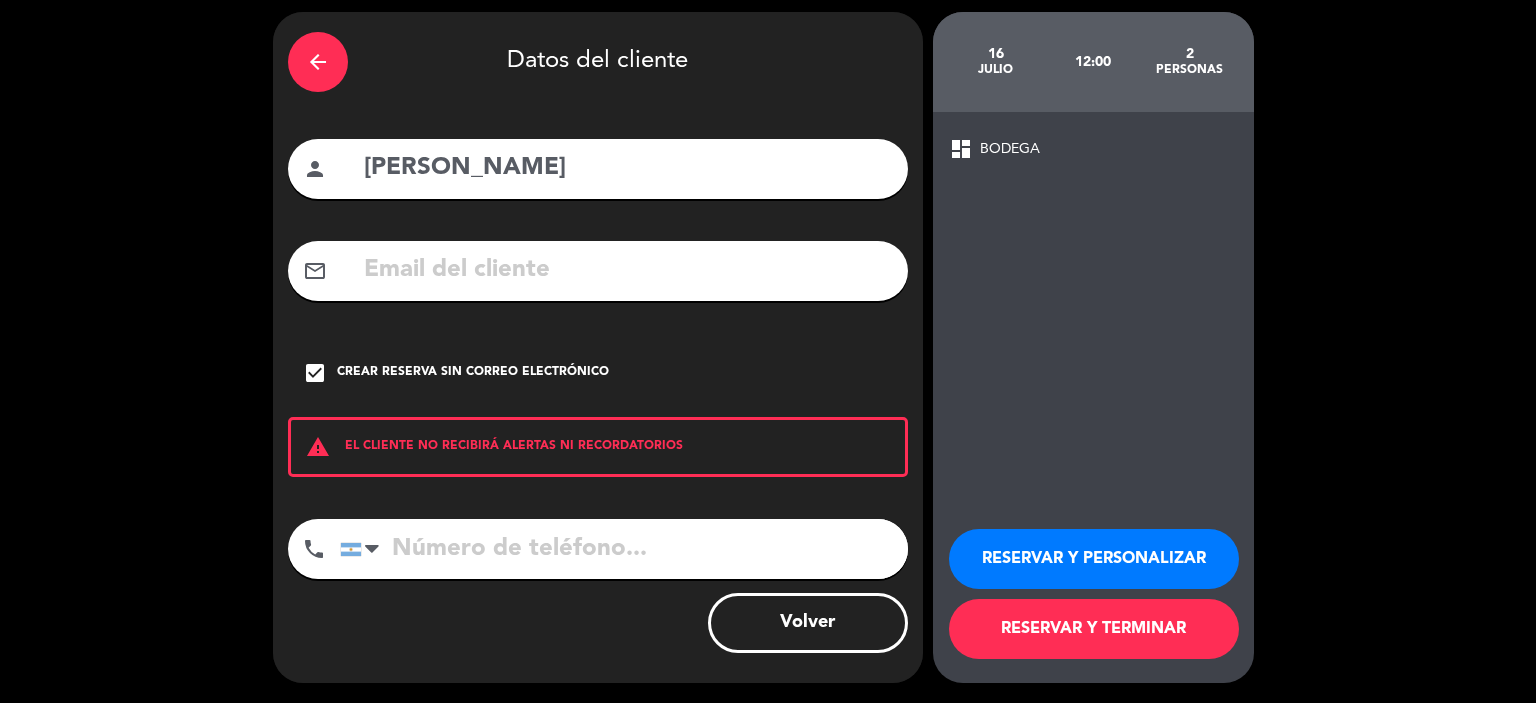click on "RESERVAR Y TERMINAR" at bounding box center (1094, 629) 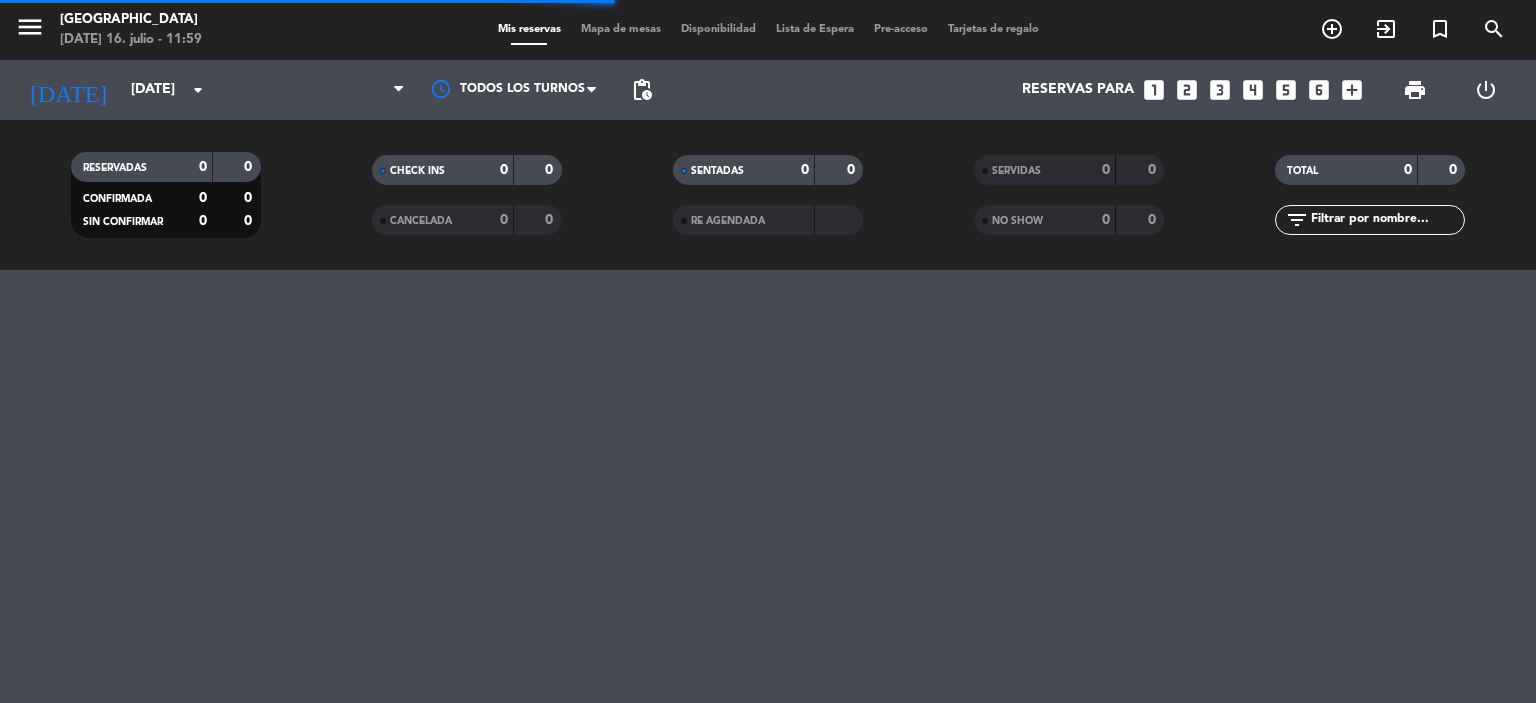 scroll, scrollTop: 0, scrollLeft: 0, axis: both 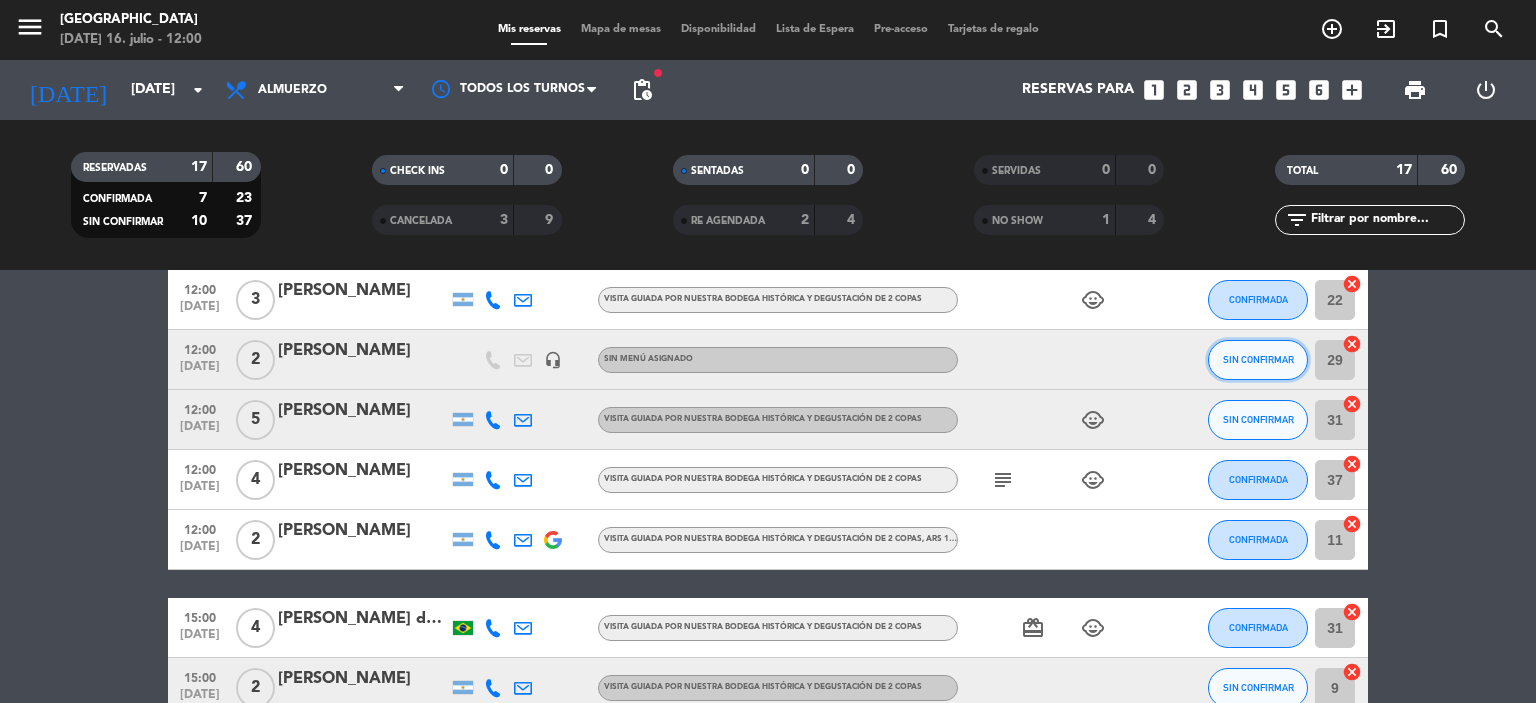 click on "SIN CONFIRMAR" 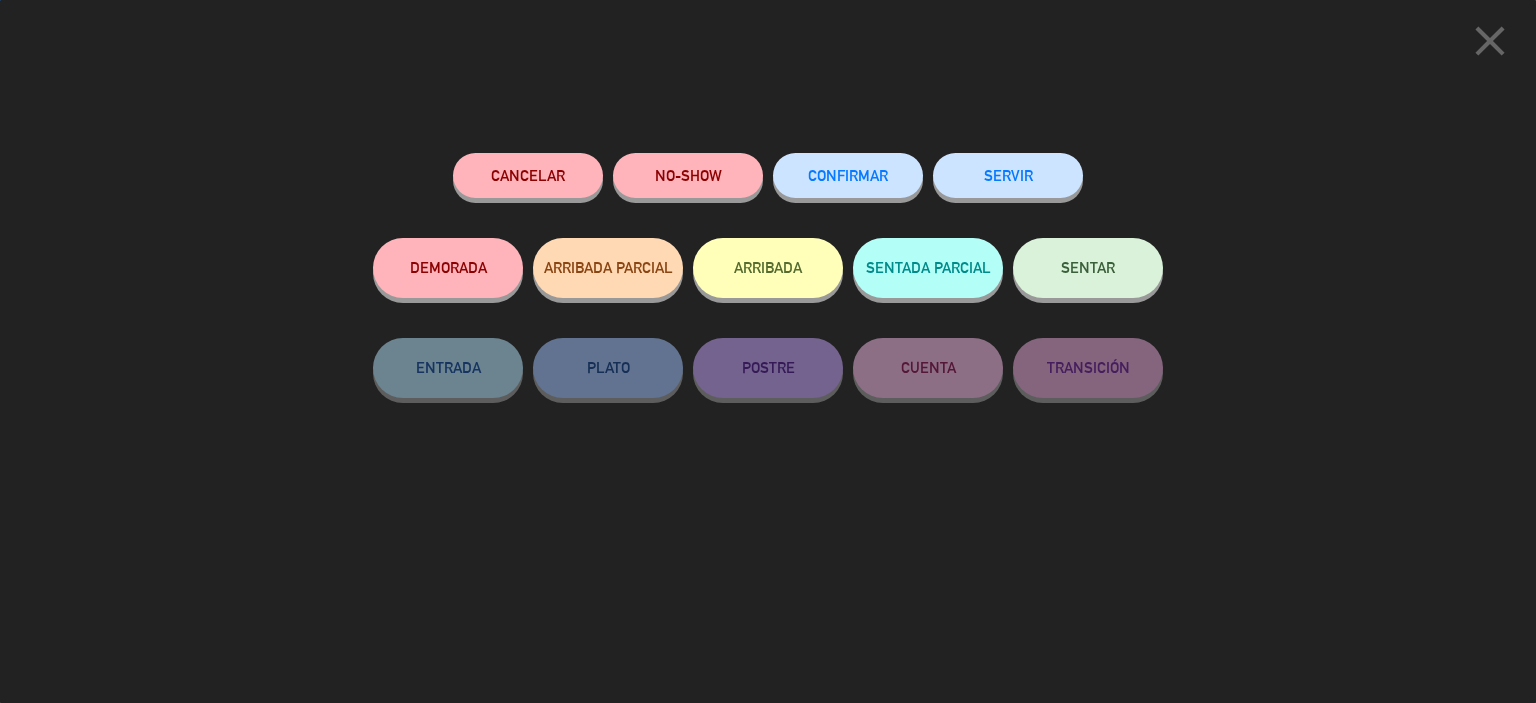 click on "CONFIRMAR" 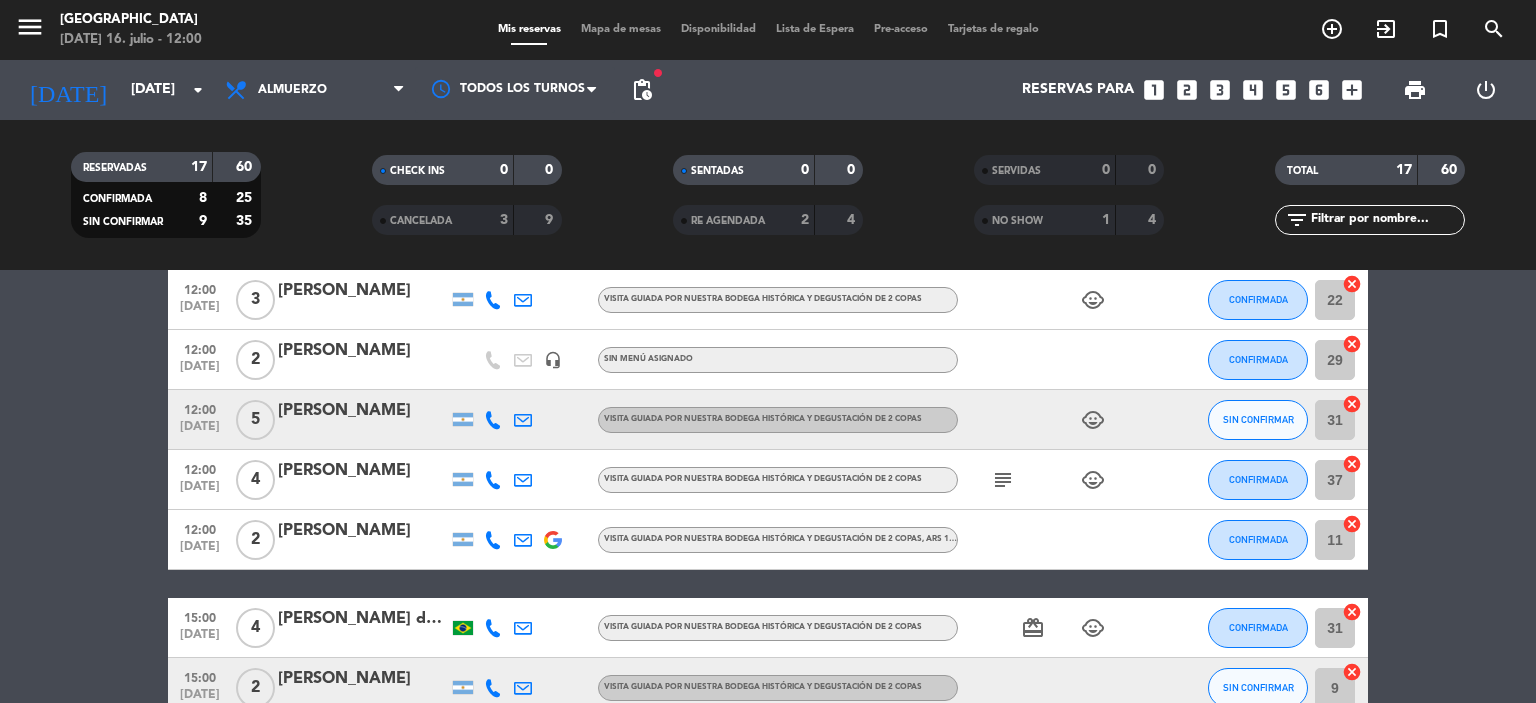 click on "3" 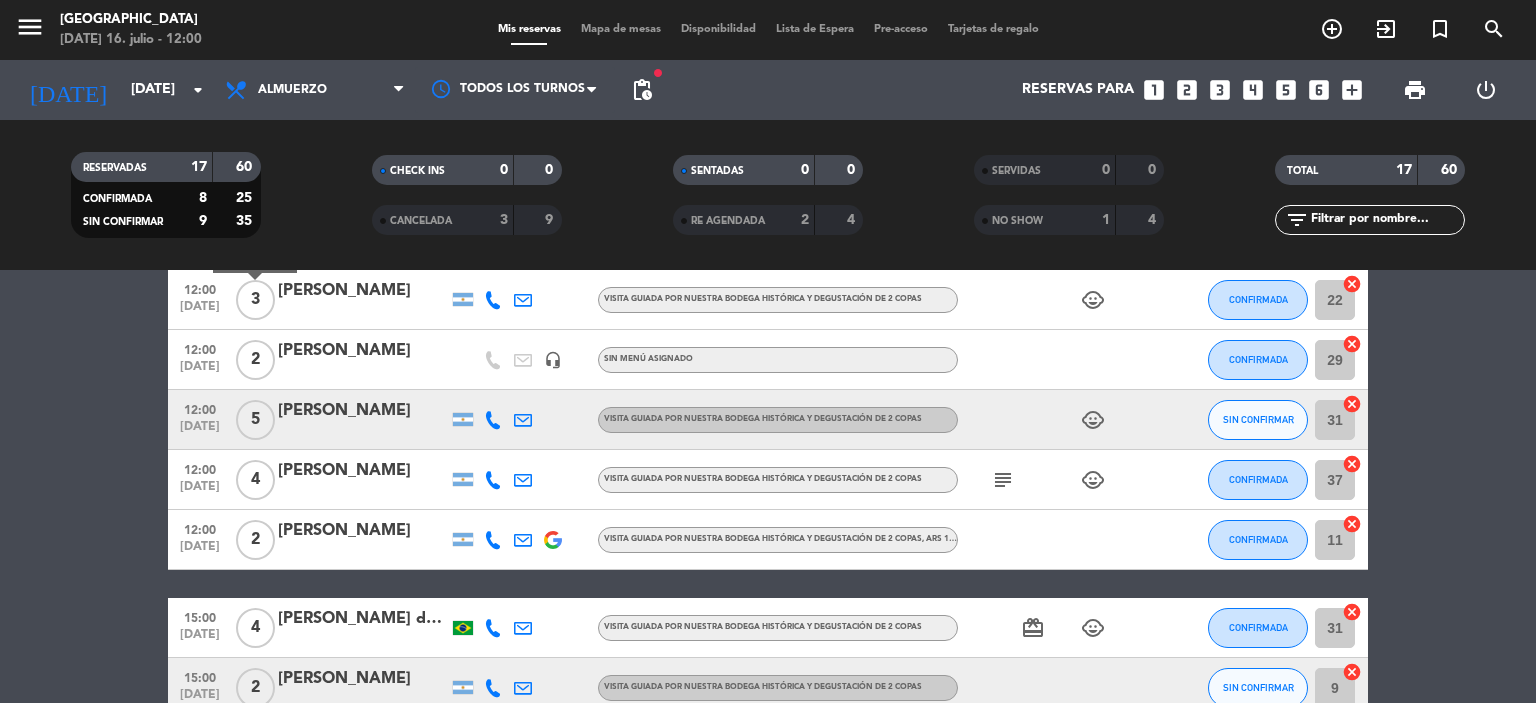 click on "[PERSON_NAME]" 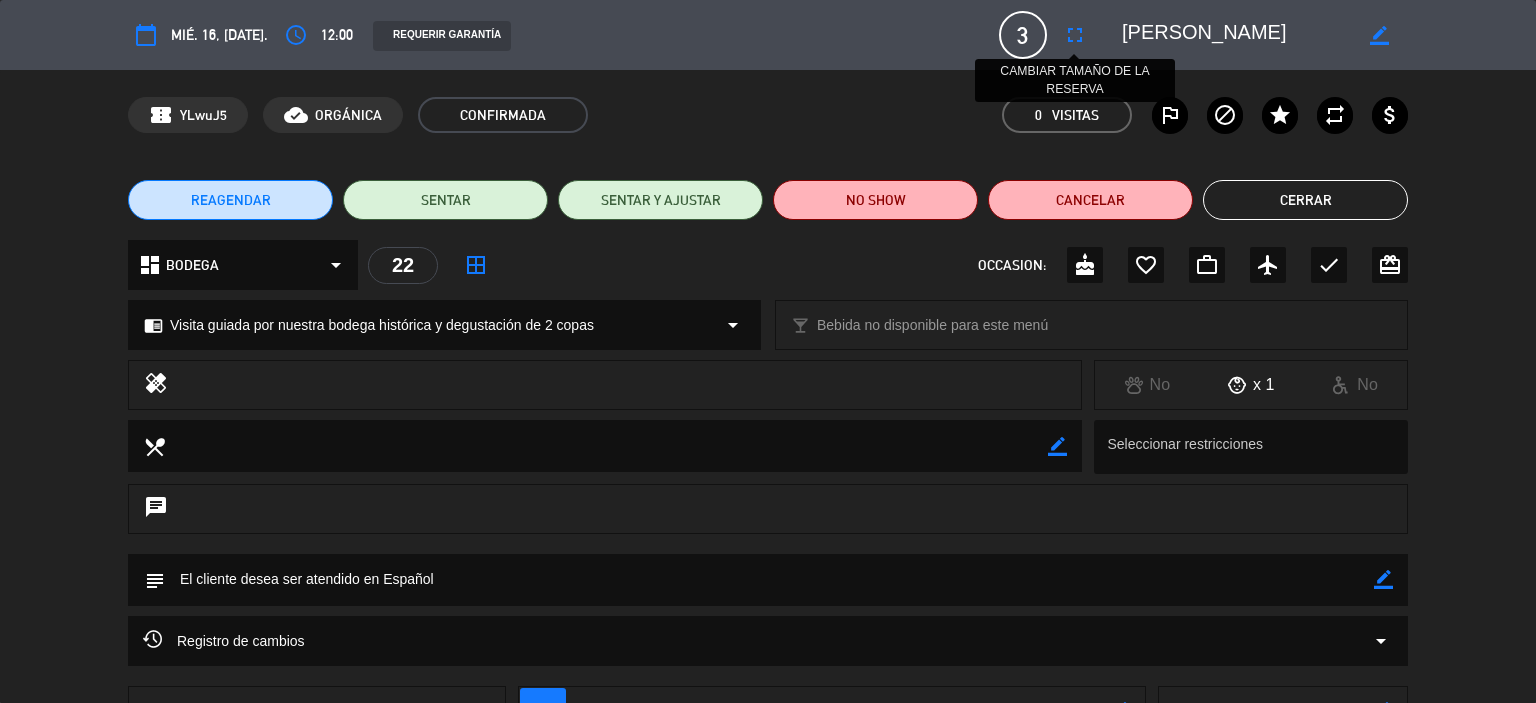 click on "fullscreen" at bounding box center (1075, 35) 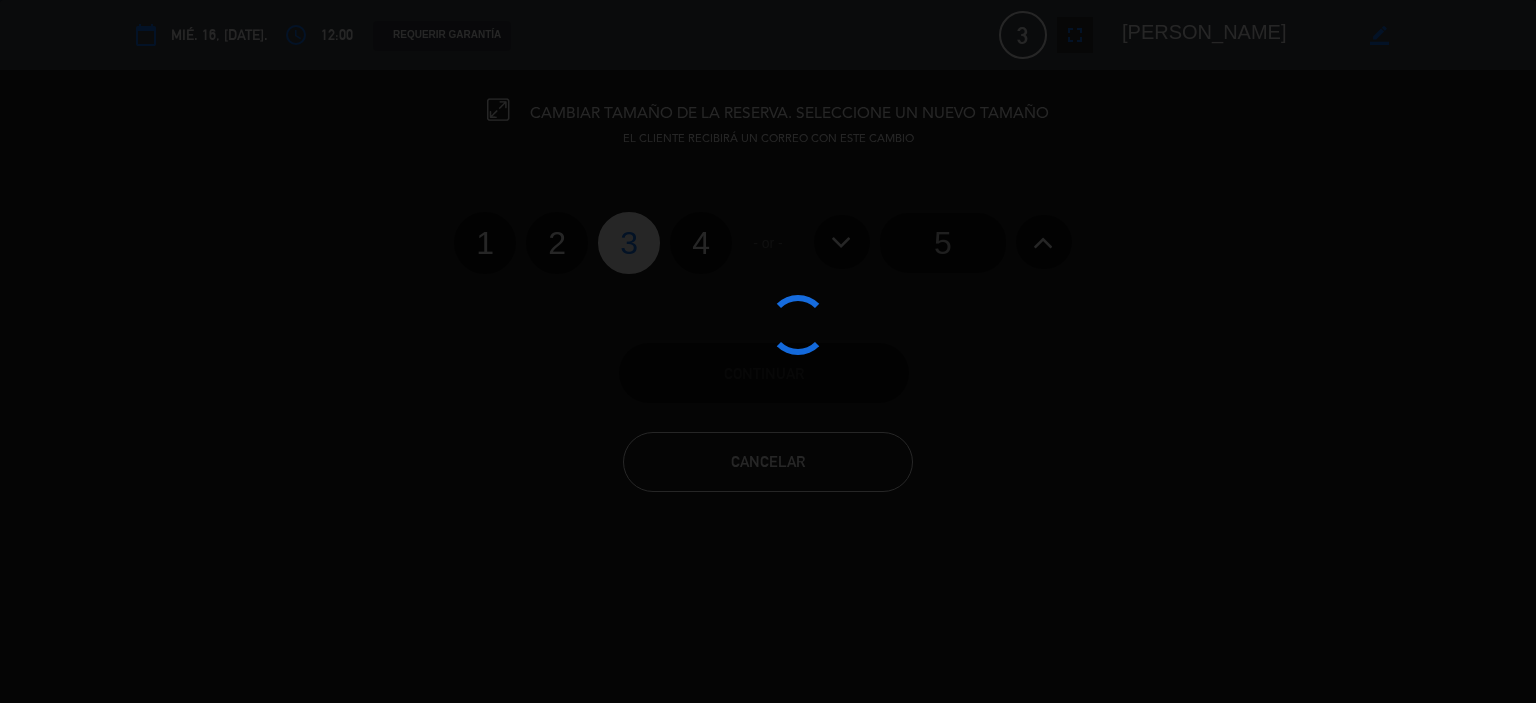 click 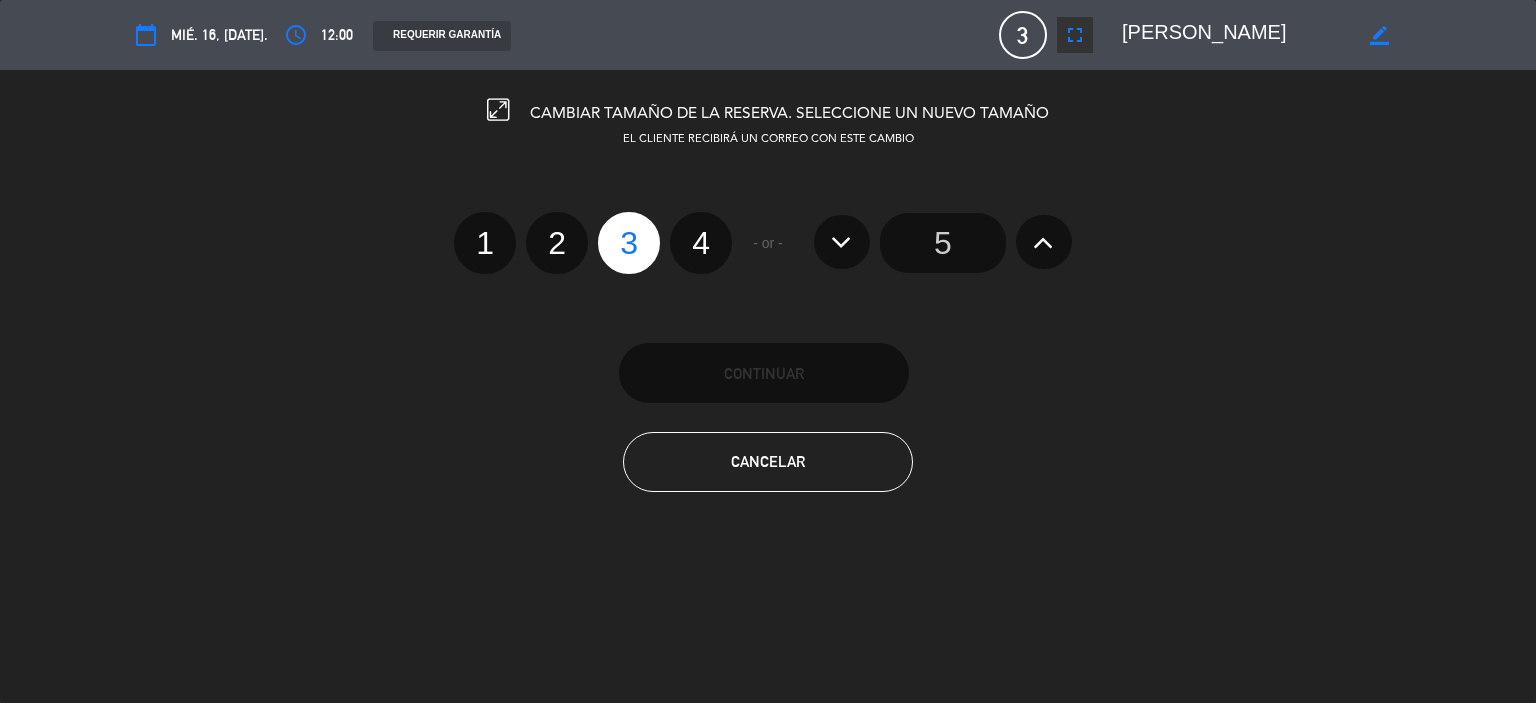 drag, startPoint x: 557, startPoint y: 247, endPoint x: 671, endPoint y: 307, distance: 128.82547 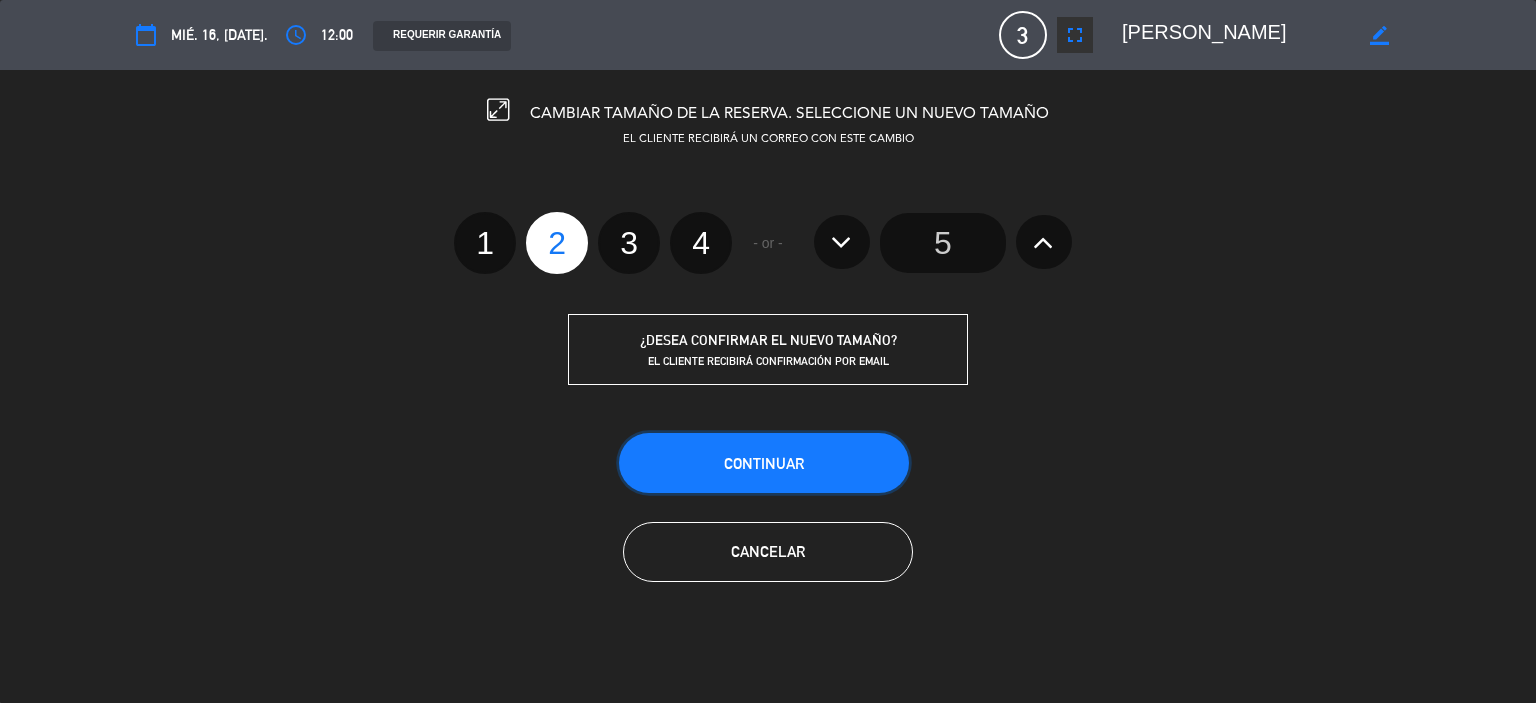click on "Continuar" at bounding box center (764, 463) 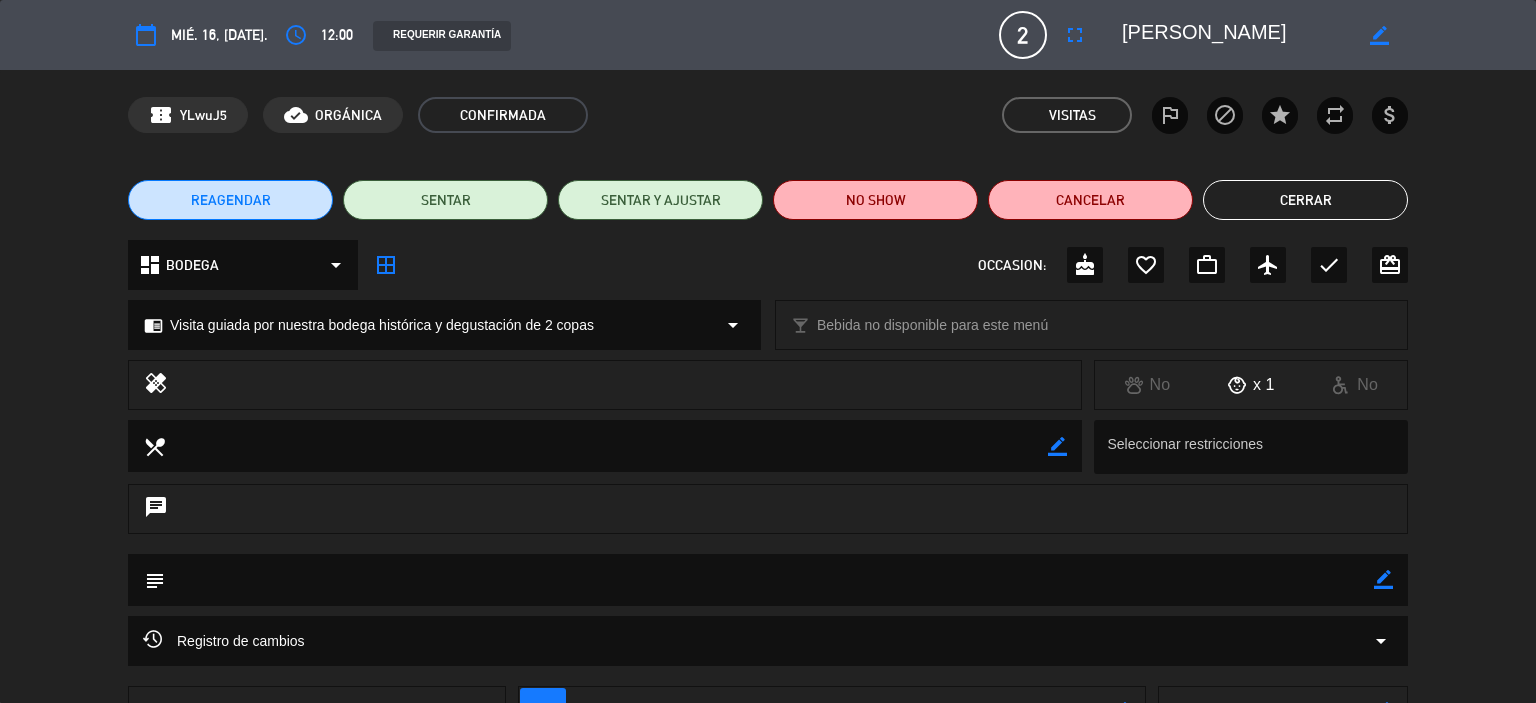 click on "REAGENDAR   SENTAR   SENTAR Y AJUSTAR   NO SHOW   Cancelar   Cerrar" 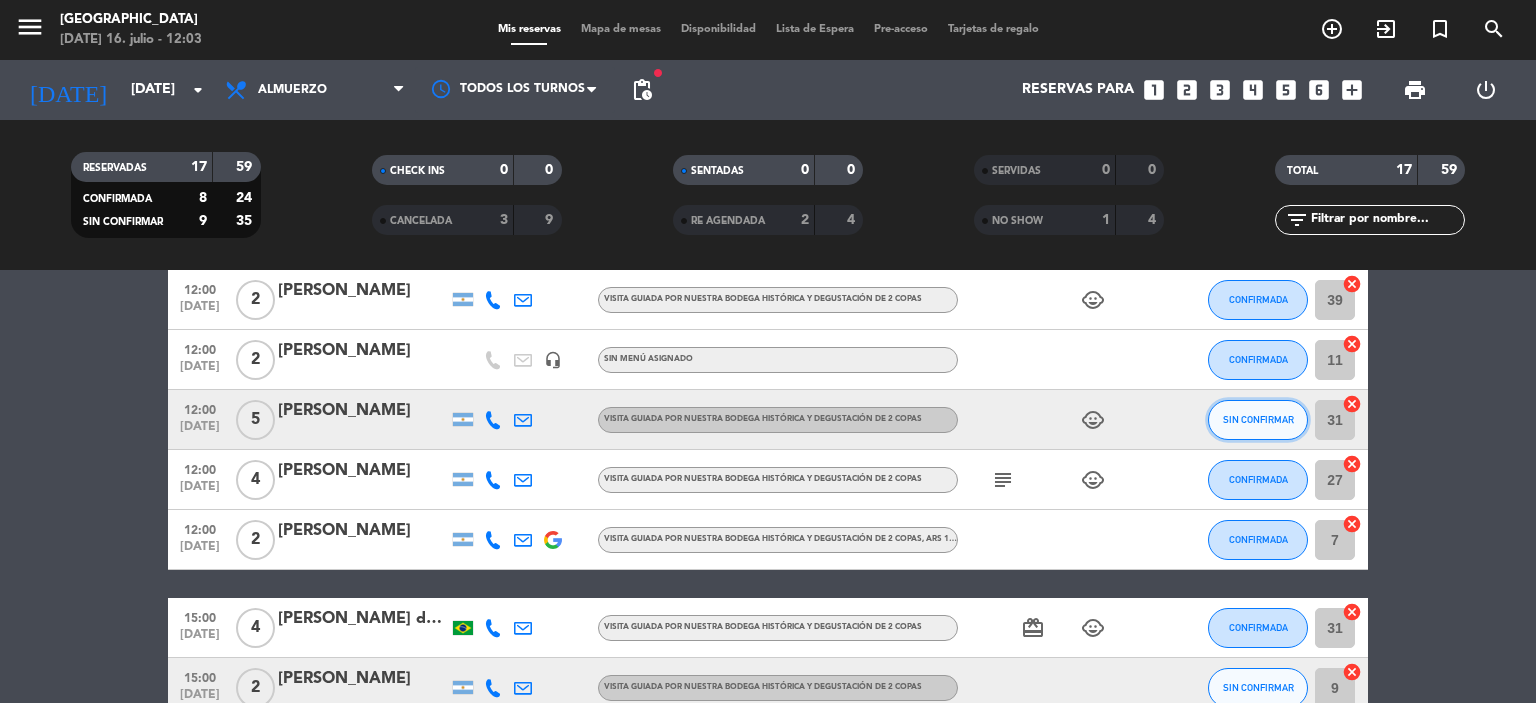 click on "SIN CONFIRMAR" 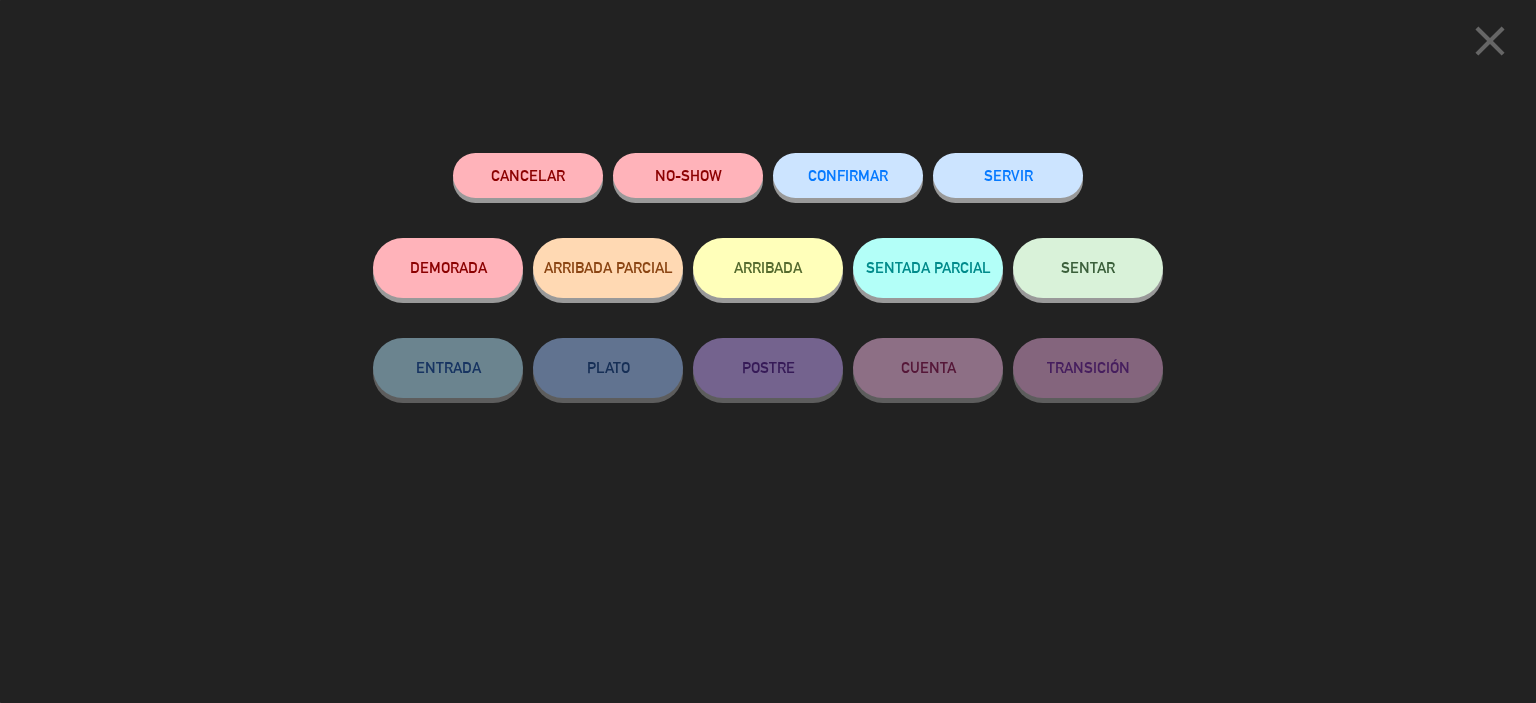 click on "CONFIRMAR" 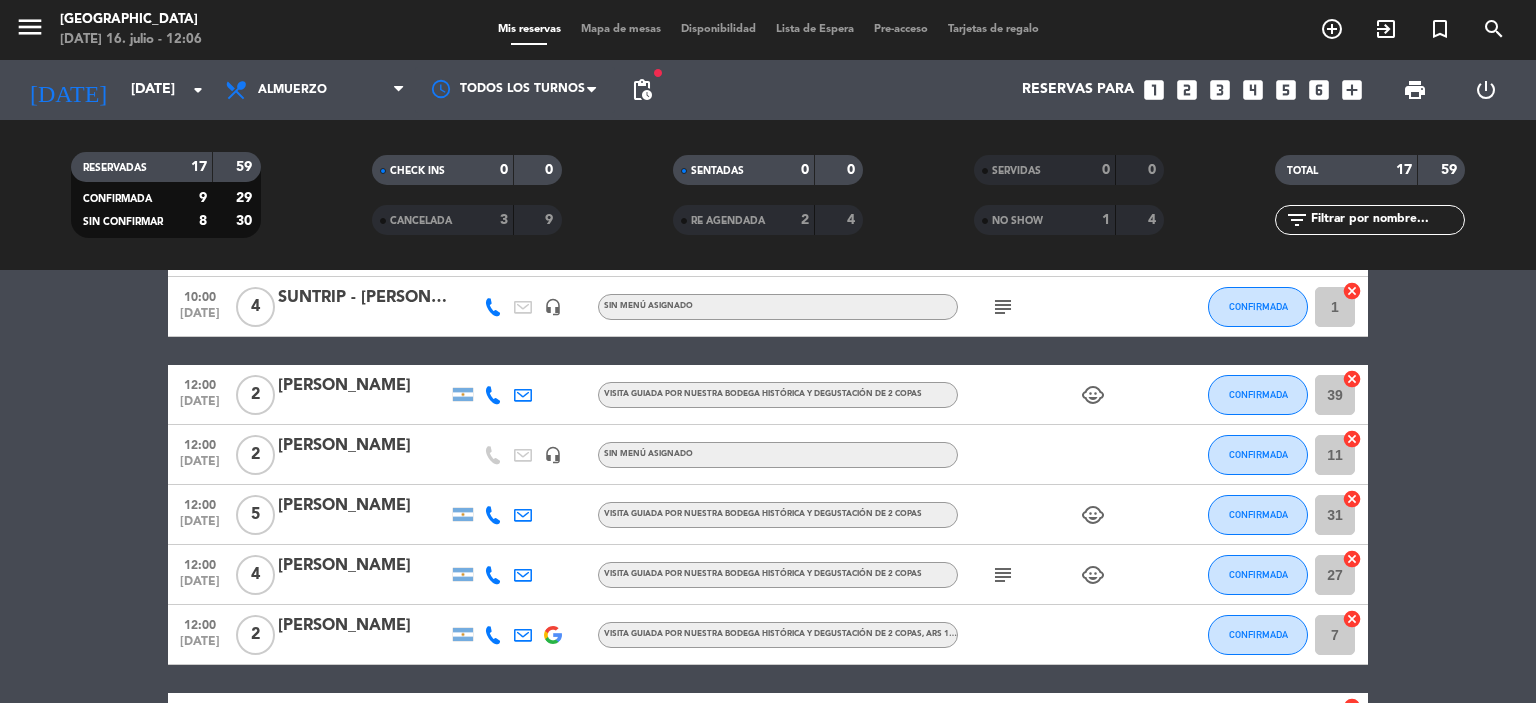 scroll, scrollTop: 200, scrollLeft: 0, axis: vertical 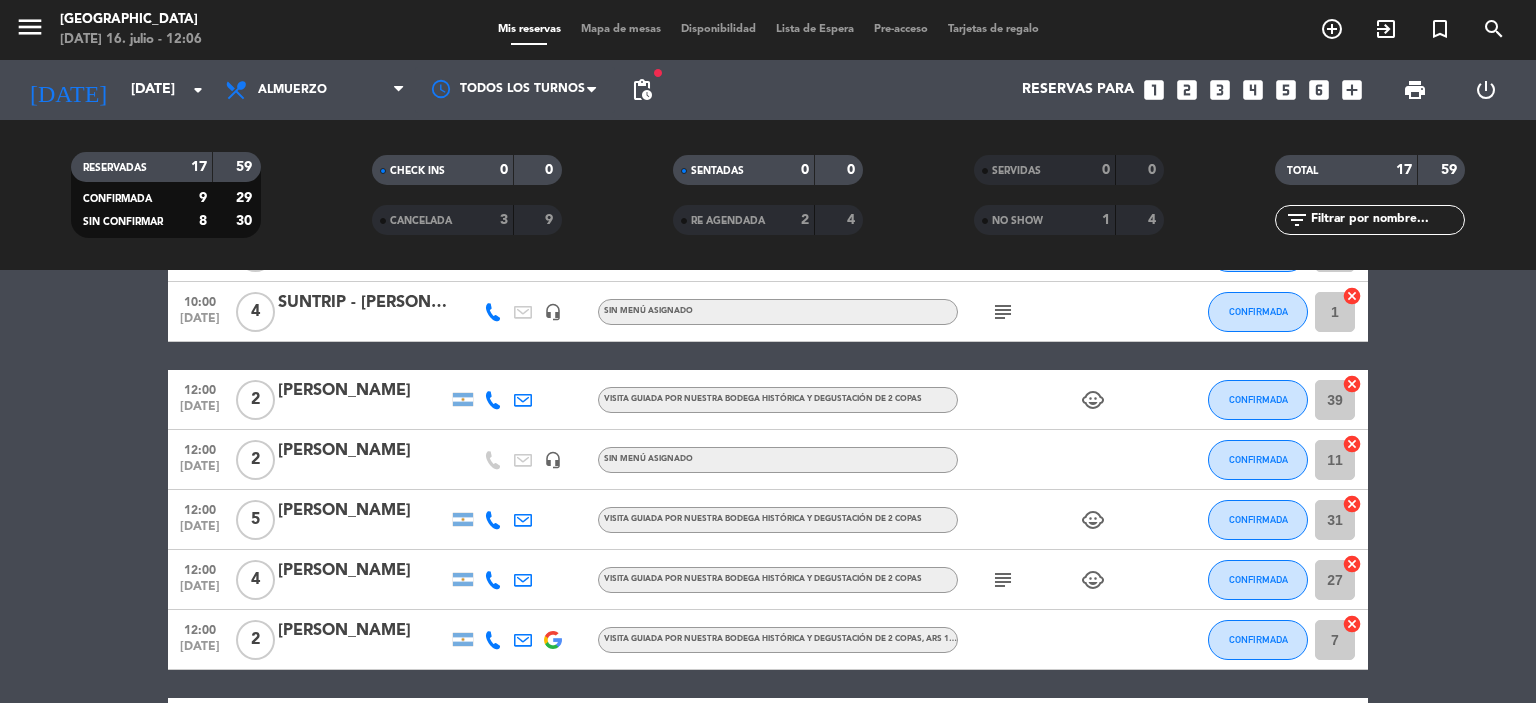 click on "[PERSON_NAME]" 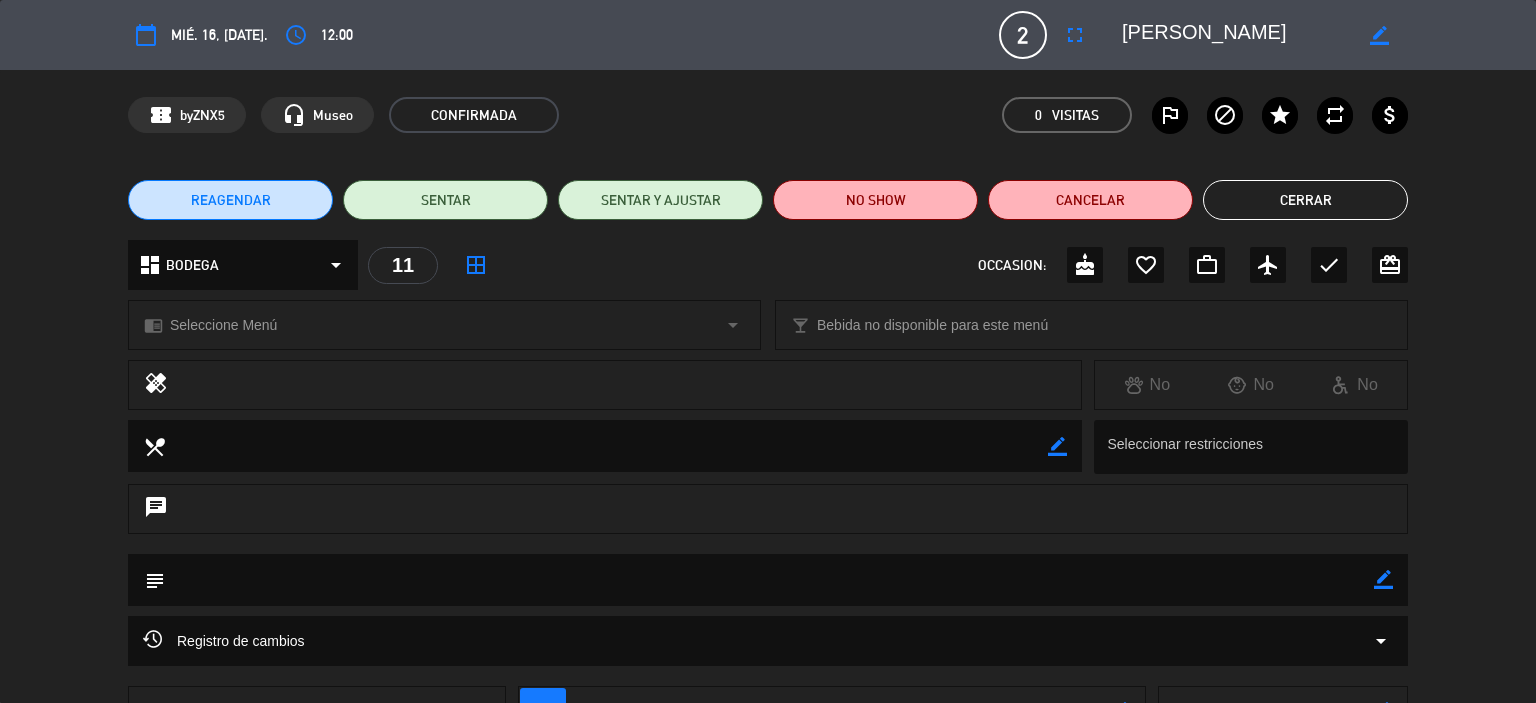 click on "border_color" 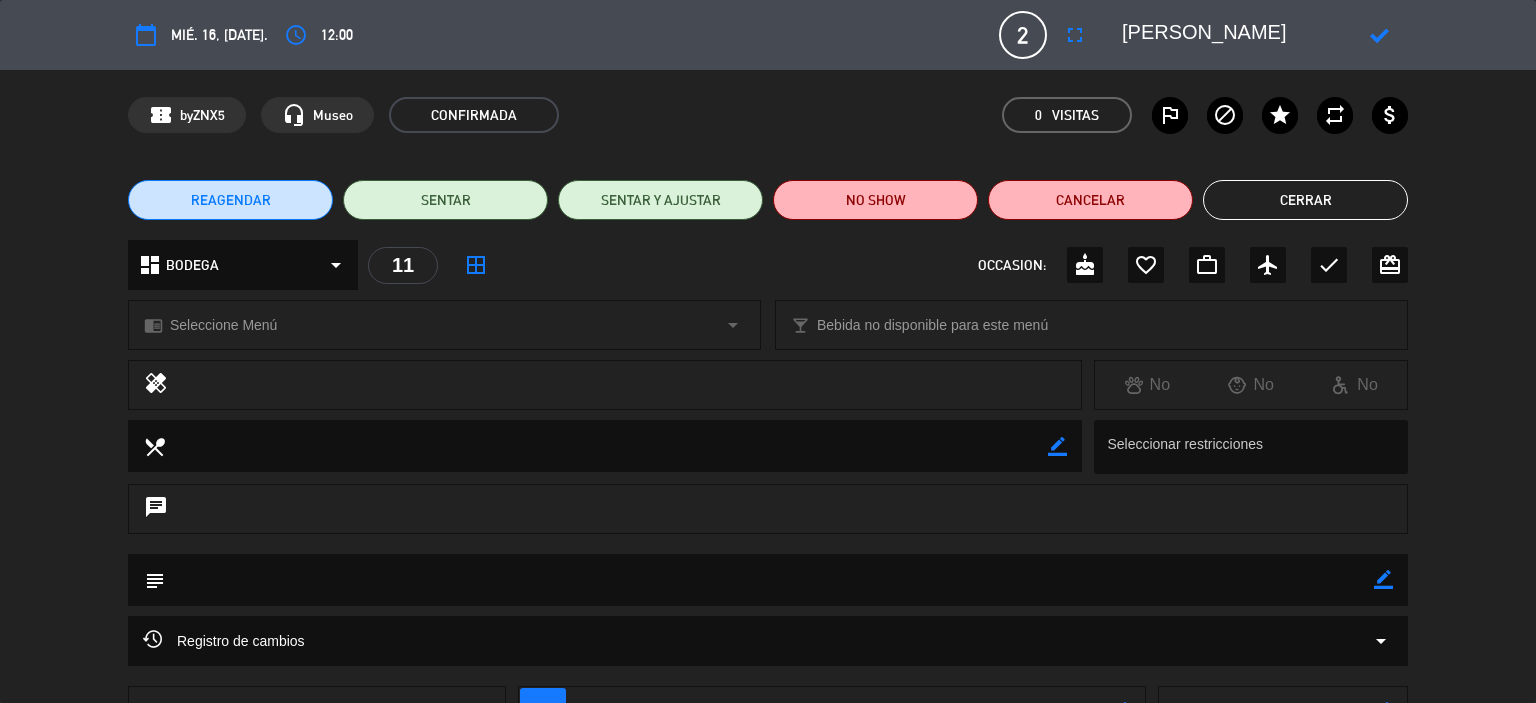 click 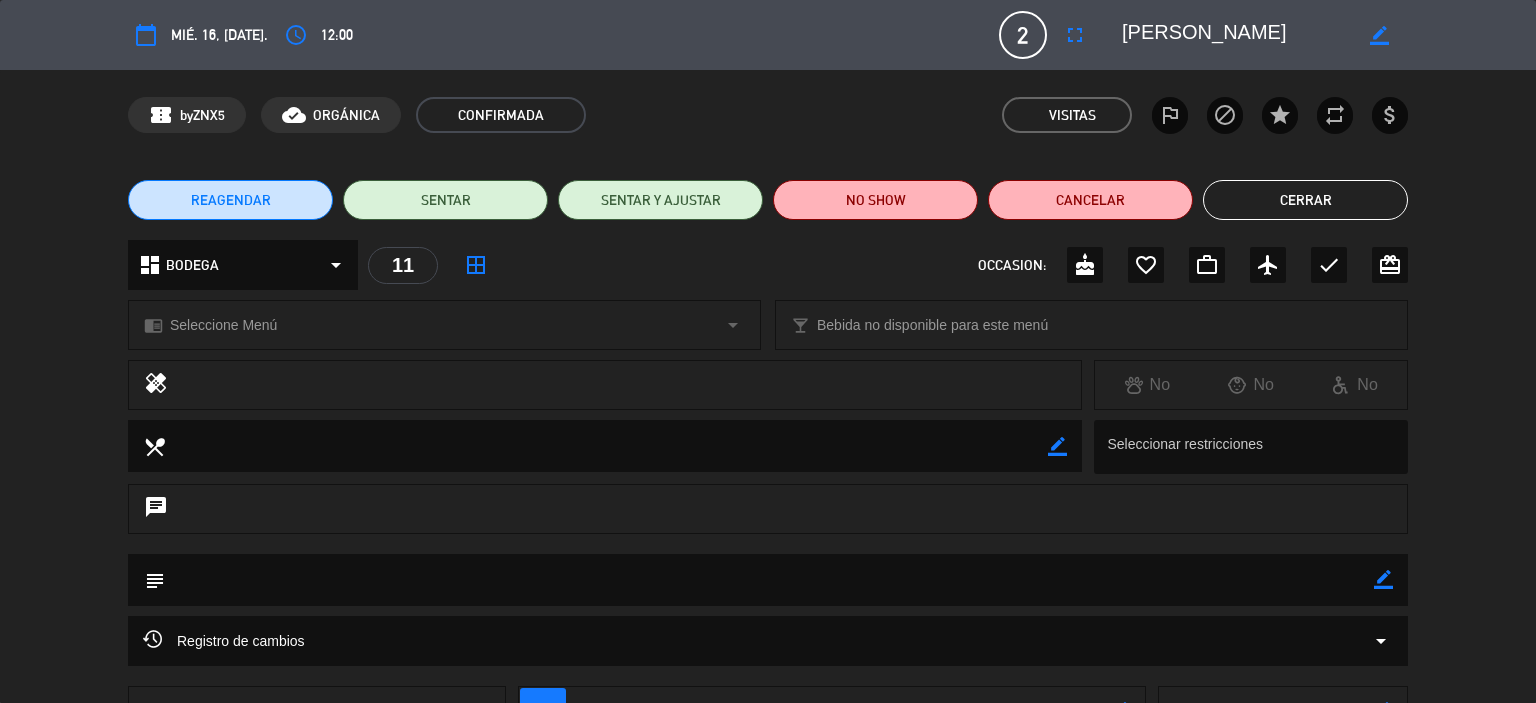 click on "Cerrar" 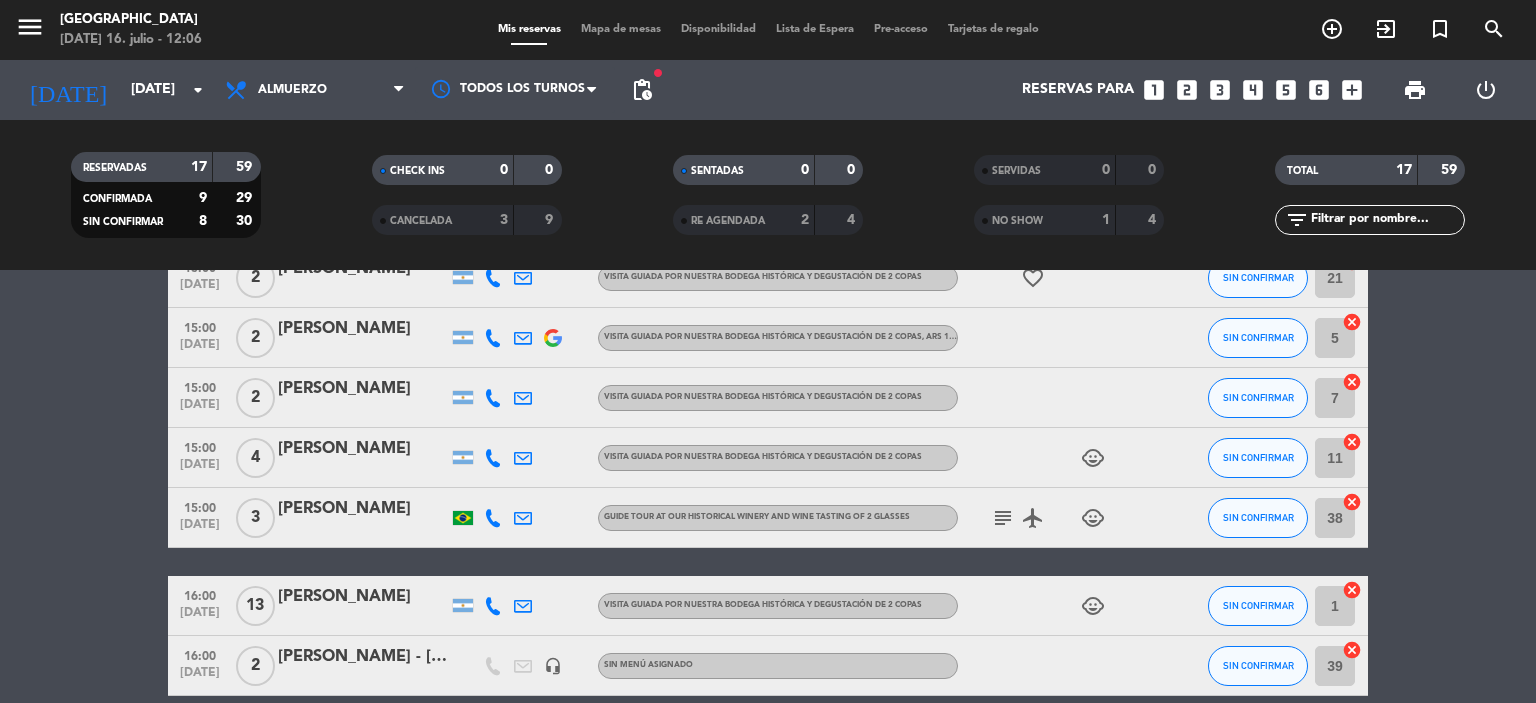 scroll, scrollTop: 862, scrollLeft: 0, axis: vertical 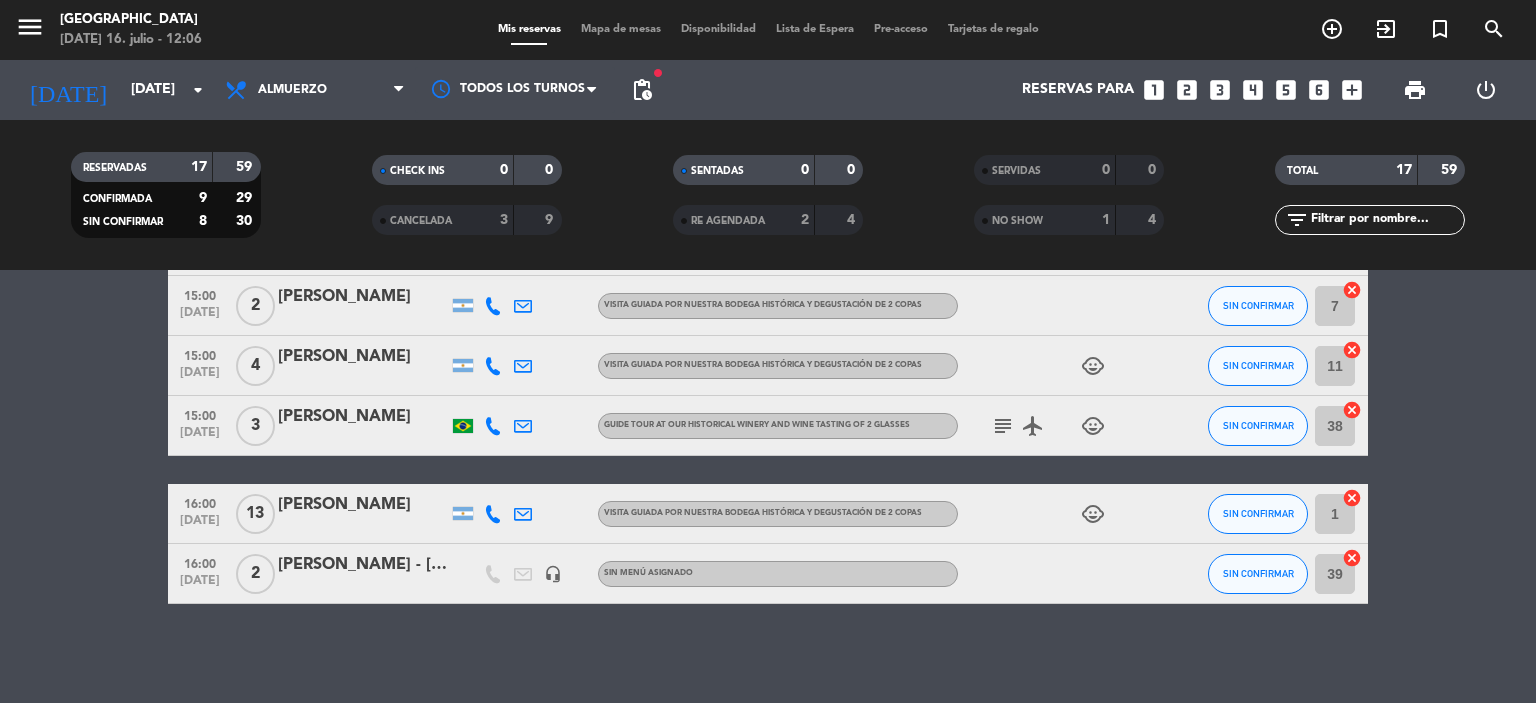 click on "child_care" 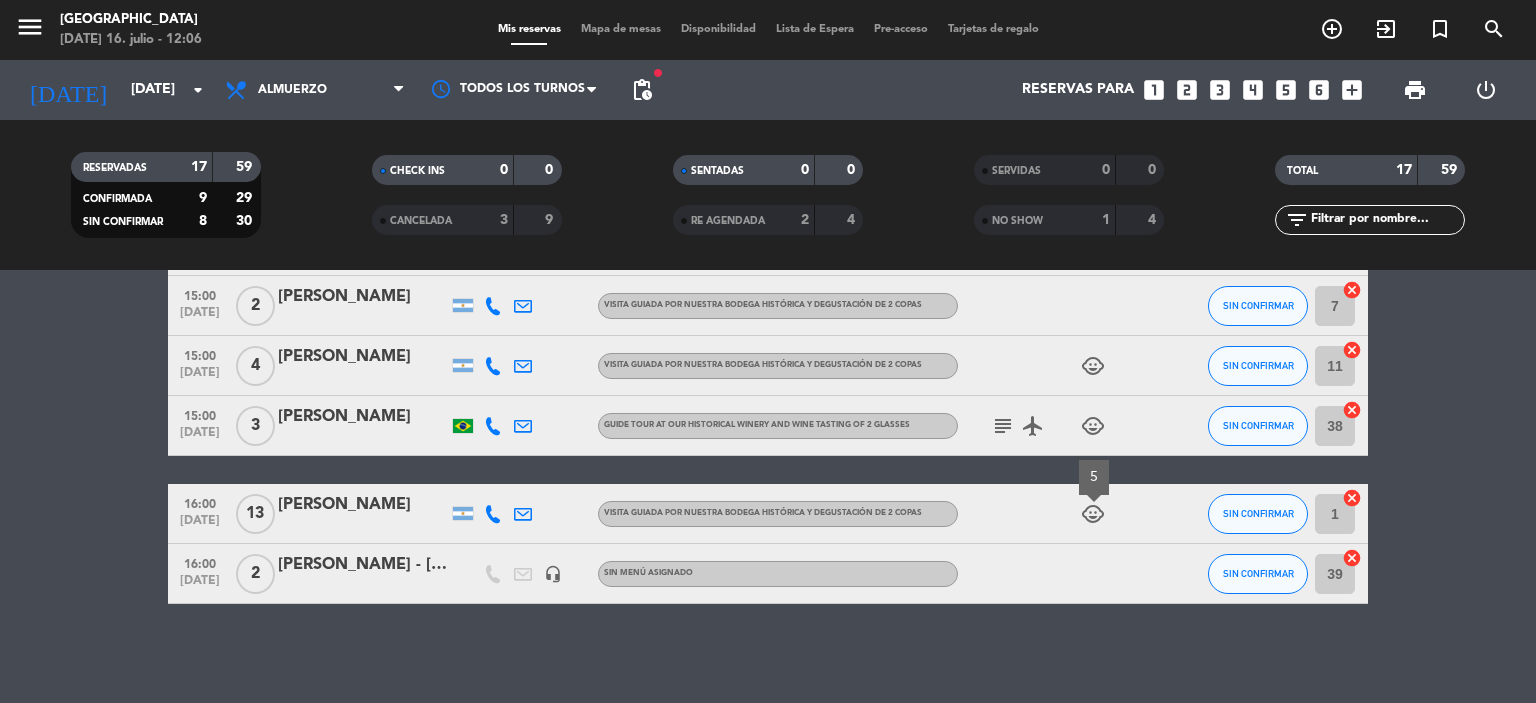 scroll, scrollTop: 663, scrollLeft: 0, axis: vertical 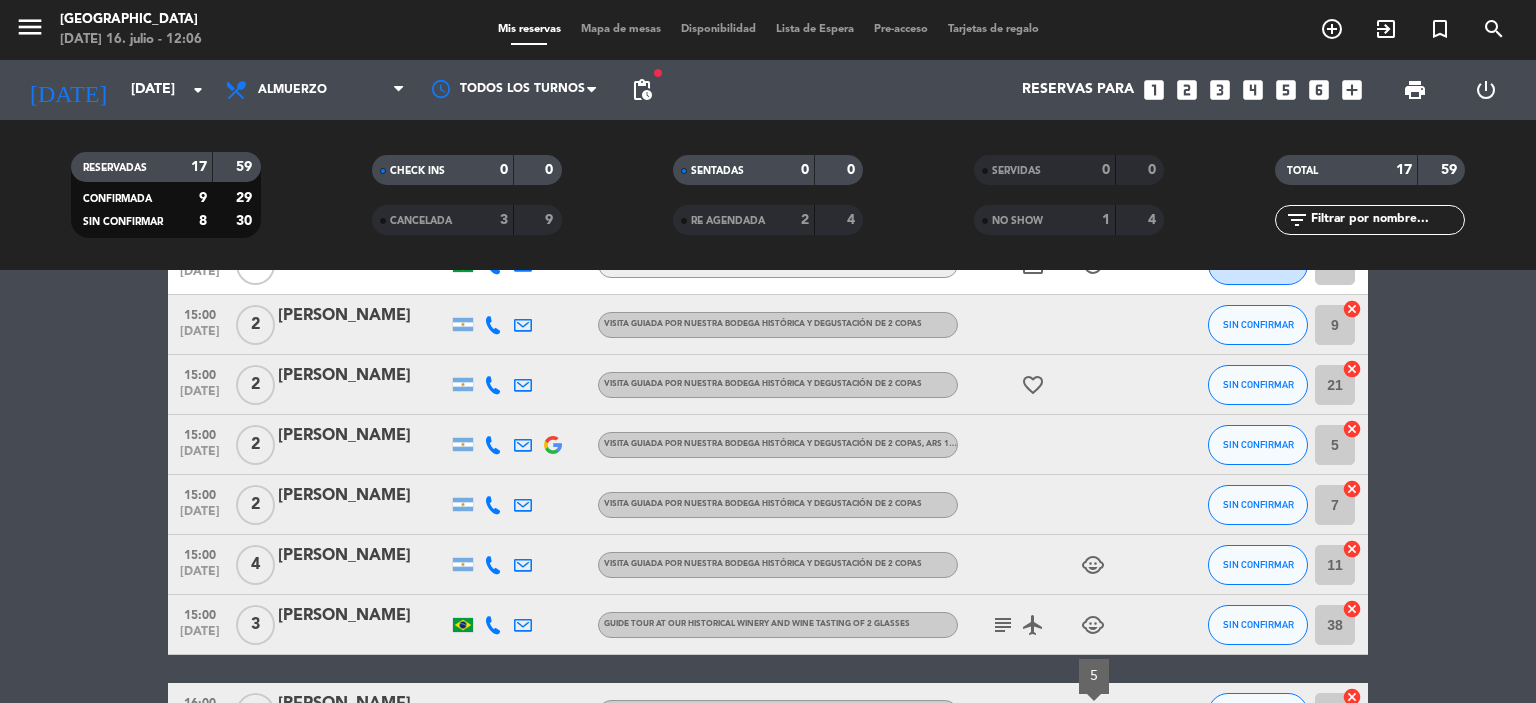 click on "child_care" 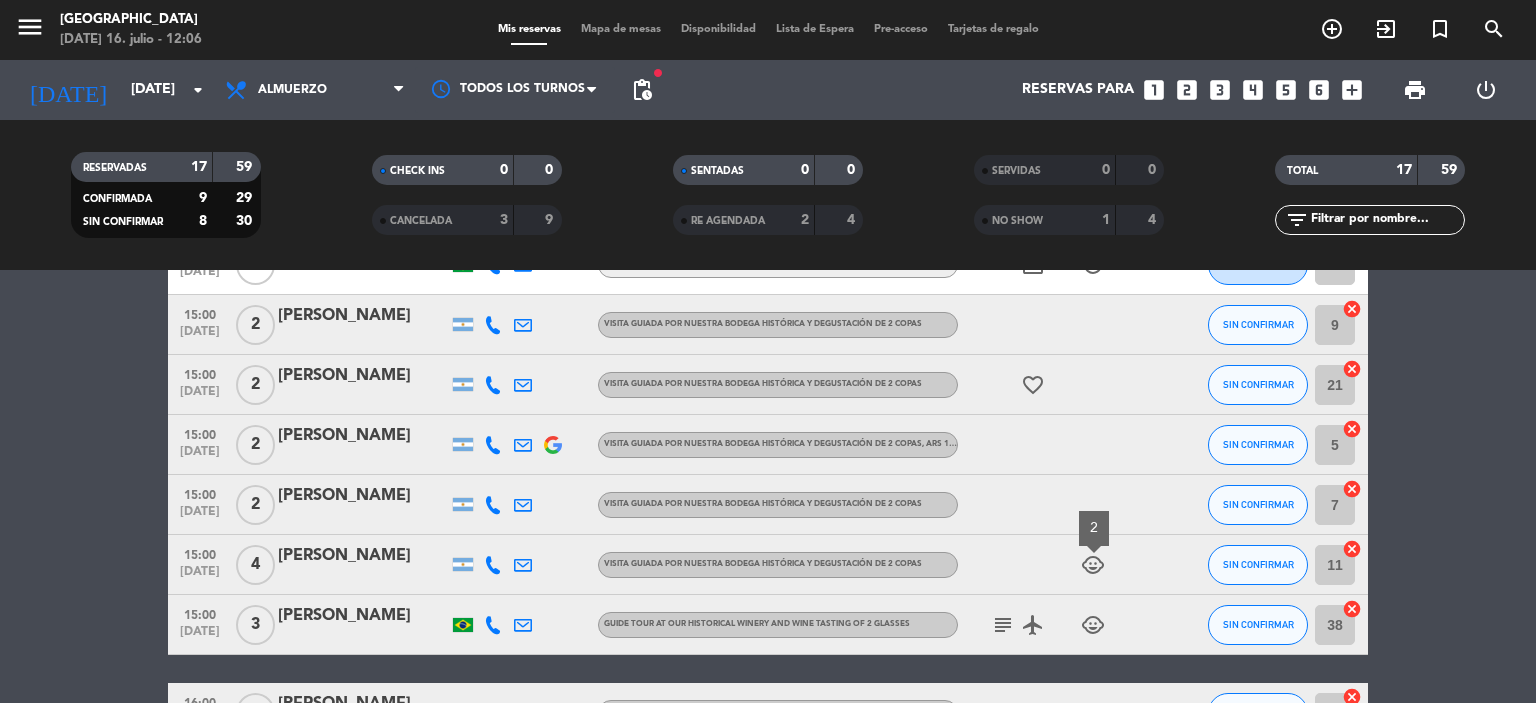 click on "child_care" 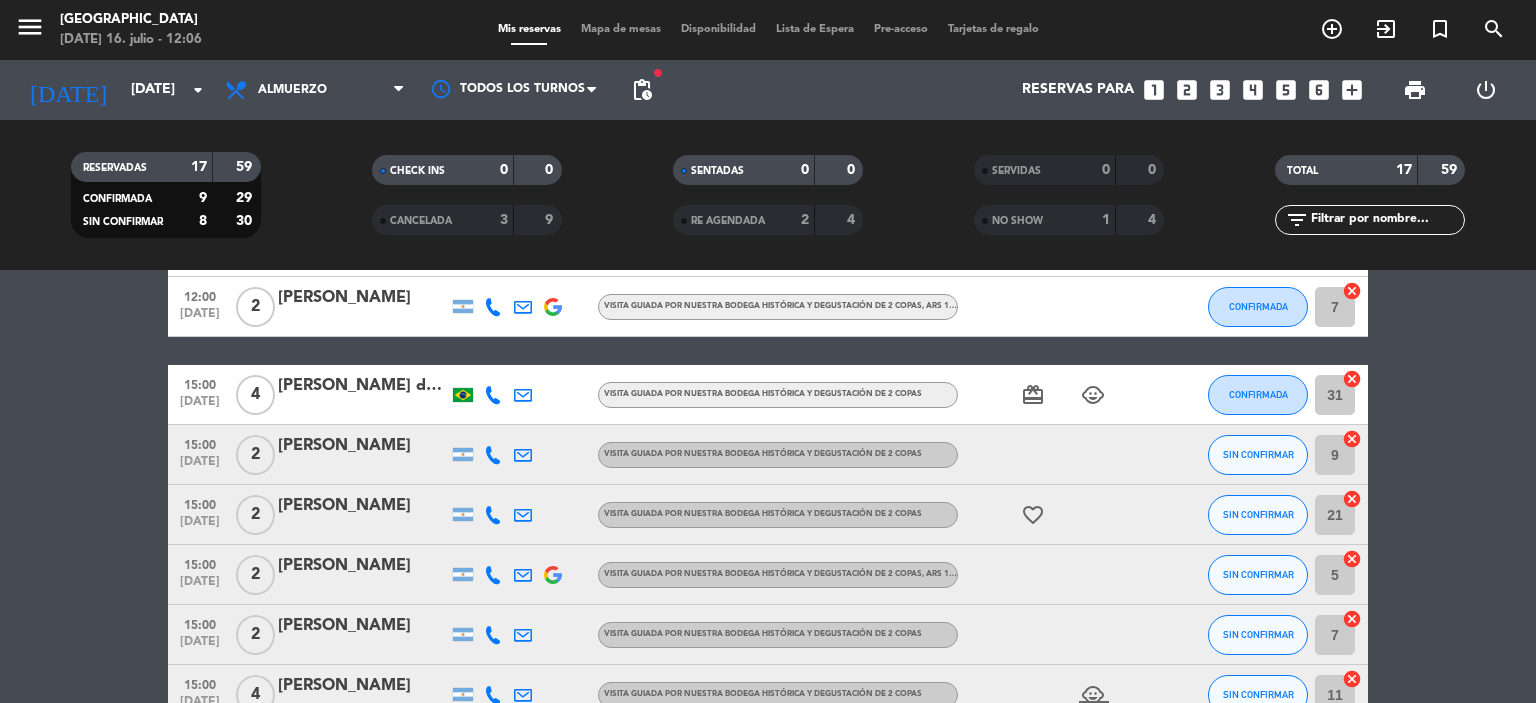 scroll, scrollTop: 463, scrollLeft: 0, axis: vertical 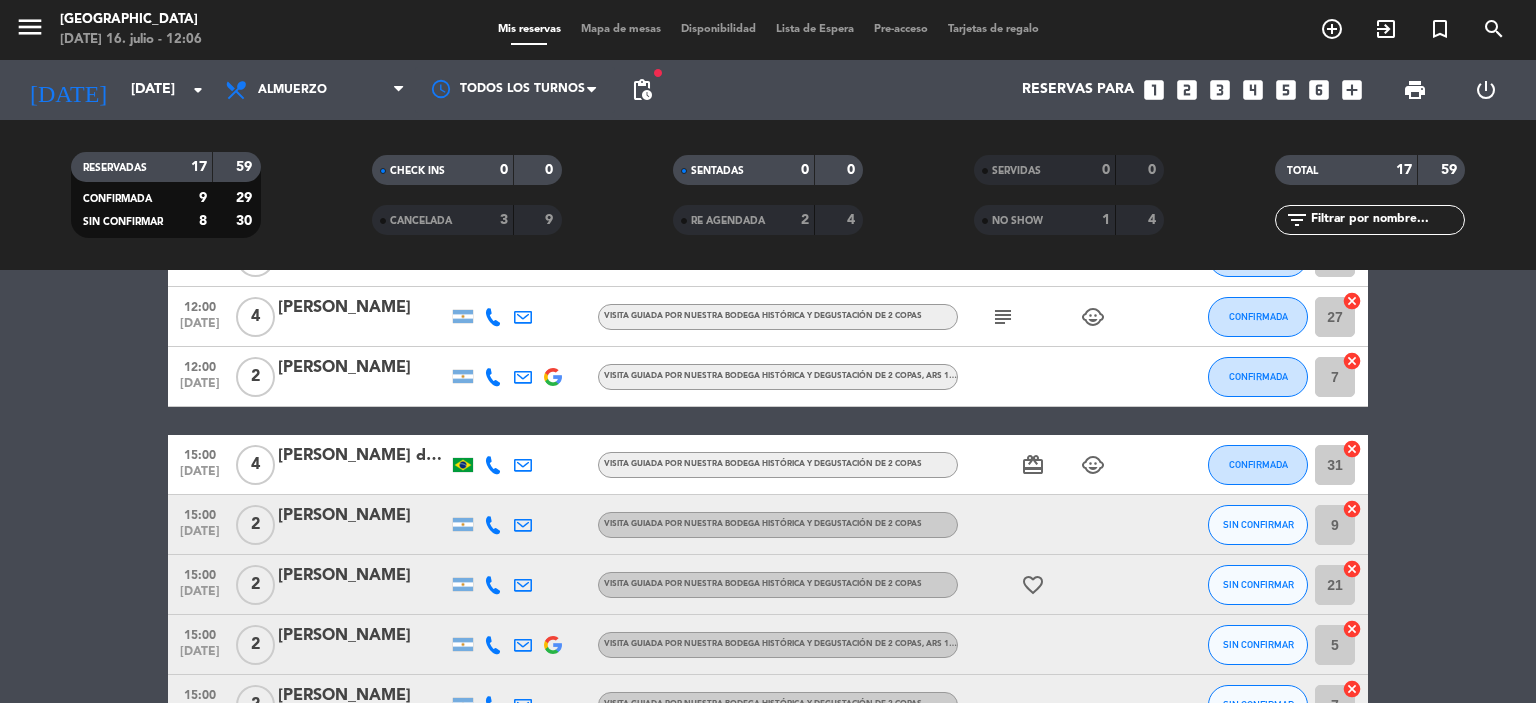 click on "child_care" 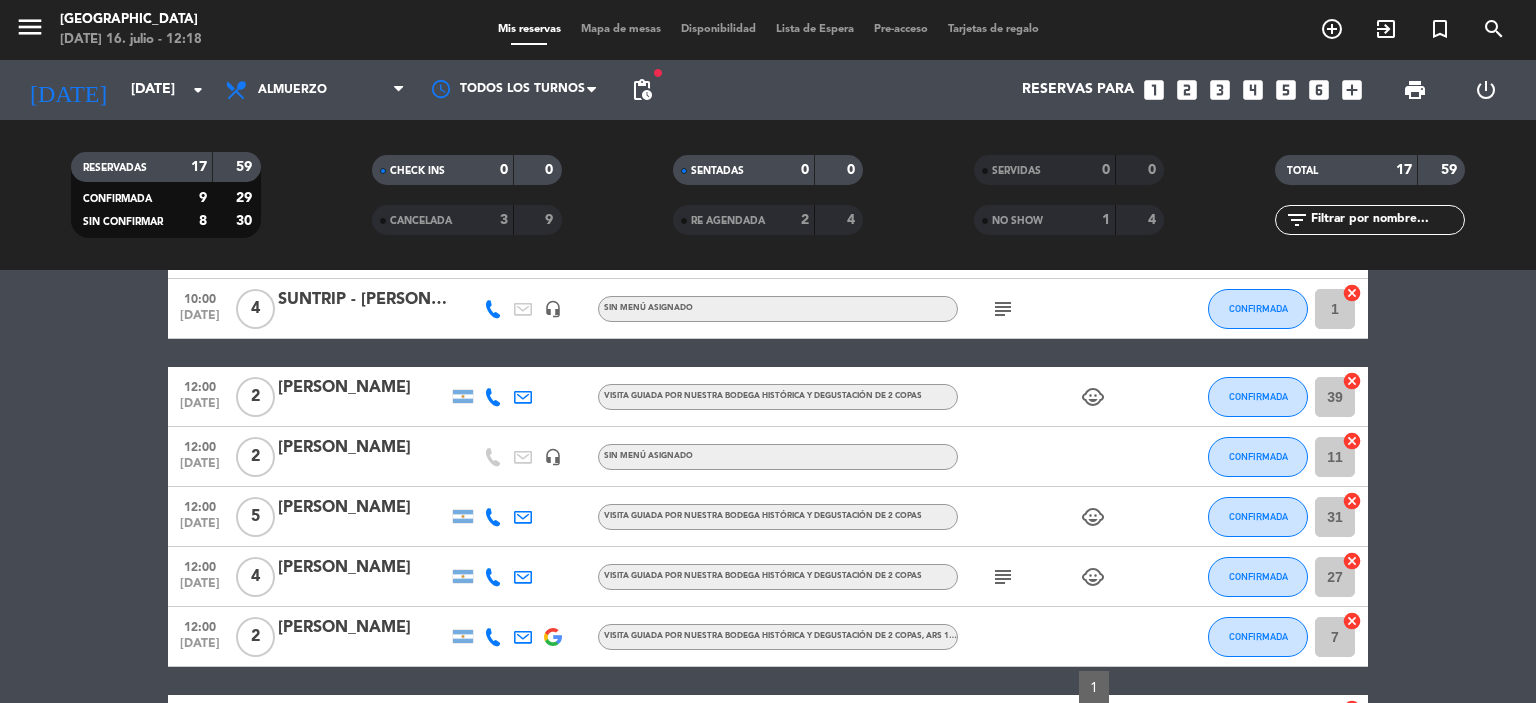 scroll, scrollTop: 163, scrollLeft: 0, axis: vertical 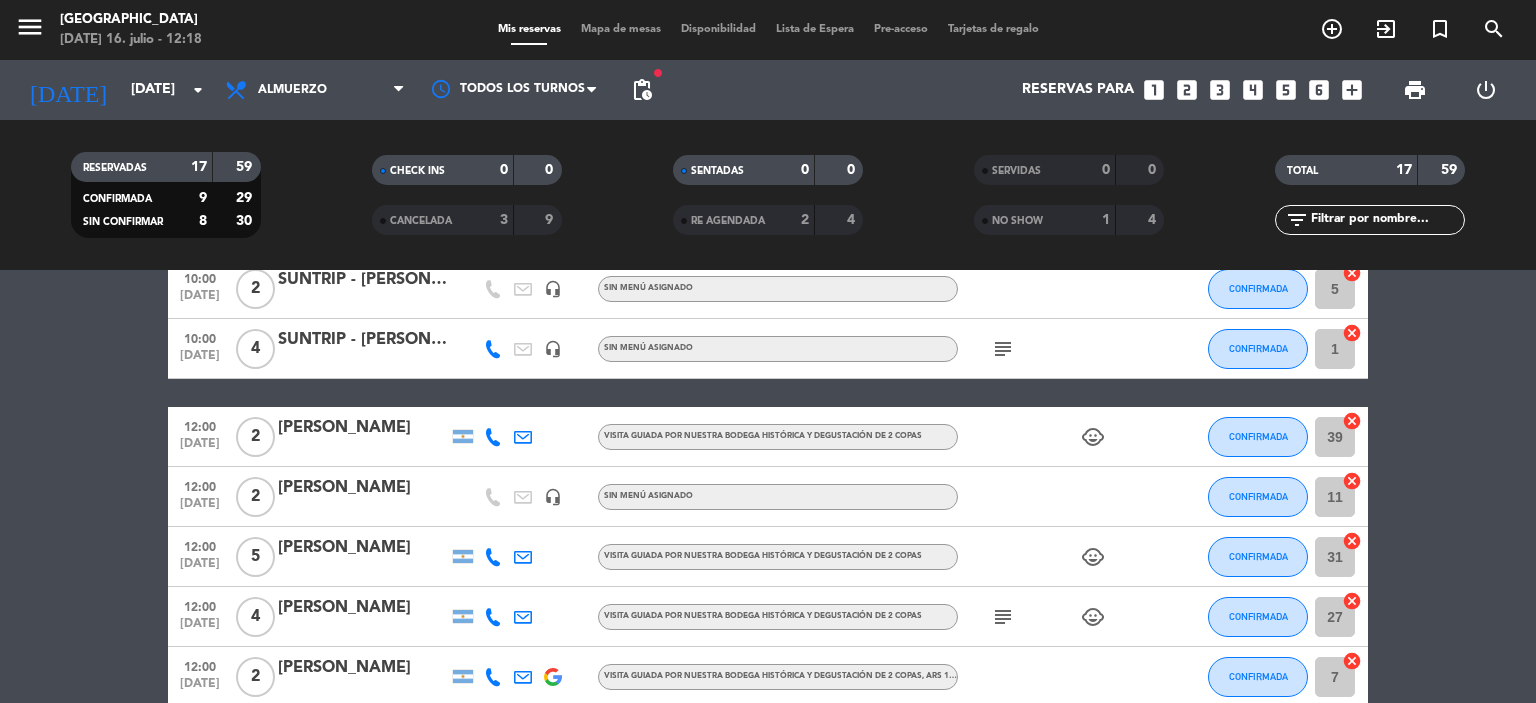 click on "10:00   [DATE]   [DATE][PERSON_NAME]   Visita guiada por nuestra bodega histórica y degustación de 2 copas CONFIRMADA 31  cancel   10:00   [DATE]   2   SUNTRIP - [PERSON_NAME] [PERSON_NAME]   headset_mic  Sin menú asignado CONFIRMADA 5  cancel   10:00   [DATE]   4   SUNTRIP - [PERSON_NAME] Liberal   headset_mic  Sin menú asignado  subject  CONFIRMADA 1  cancel   12:00   [DATE]   2   [PERSON_NAME]   Visita guiada por nuestra bodega histórica y degustación de 2 copas  child_care  CONFIRMADA 39  cancel   12:00   [DATE]   2   [PERSON_NAME]   headset_mic  Sin menú asignado CONFIRMADA 11  cancel   12:00   [DATE]   5   [PERSON_NAME]   Visita guiada por nuestra bodega histórica y degustación de 2 copas  child_care  CONFIRMADA 31  cancel   12:00   [DATE]   4   [PERSON_NAME] guiada por nuestra bodega histórica y degustación de 2 copas  subject   child_care  CONFIRMADA 27  cancel   12:00   [DATE]   2   [PERSON_NAME]   Visita guiada por nuestra bodega histórica y degustación de 2 copas 7  4" 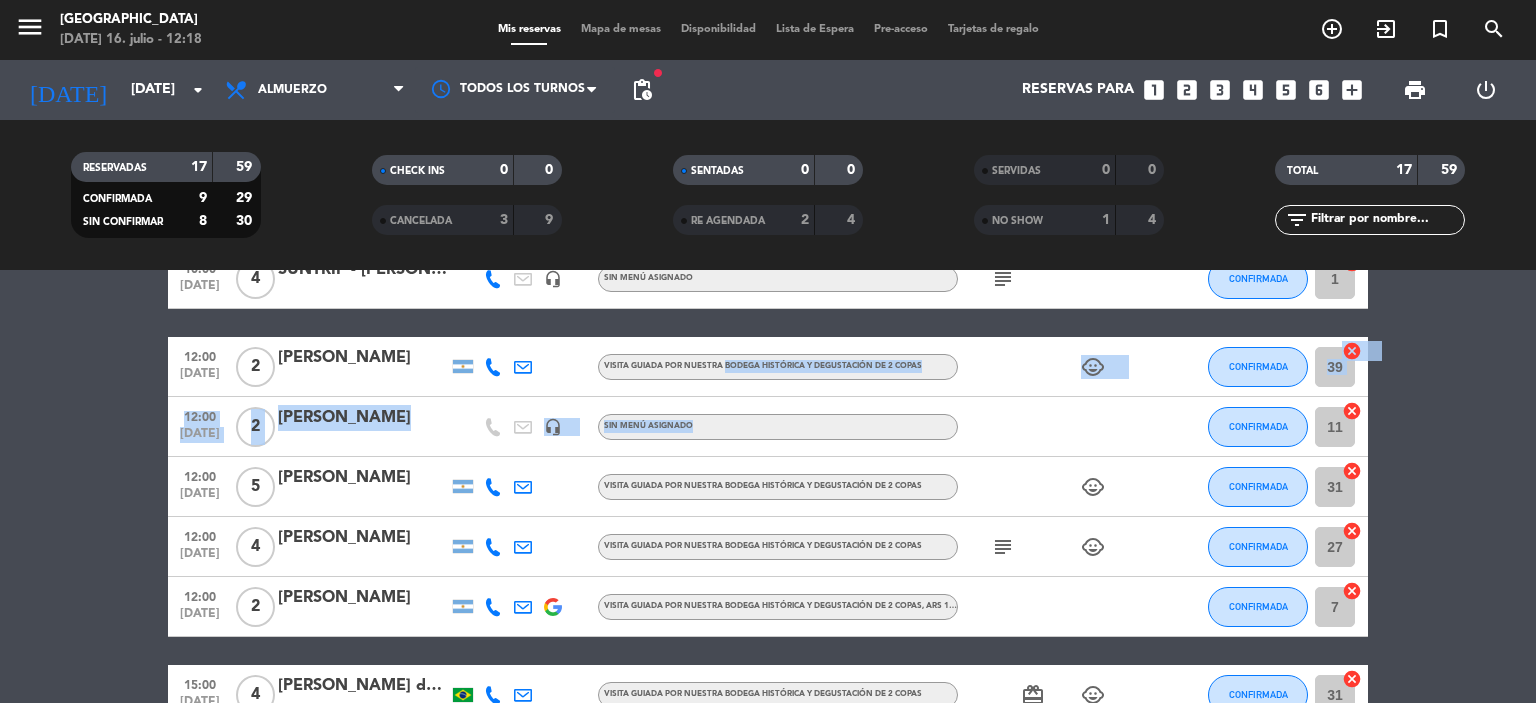 scroll, scrollTop: 263, scrollLeft: 0, axis: vertical 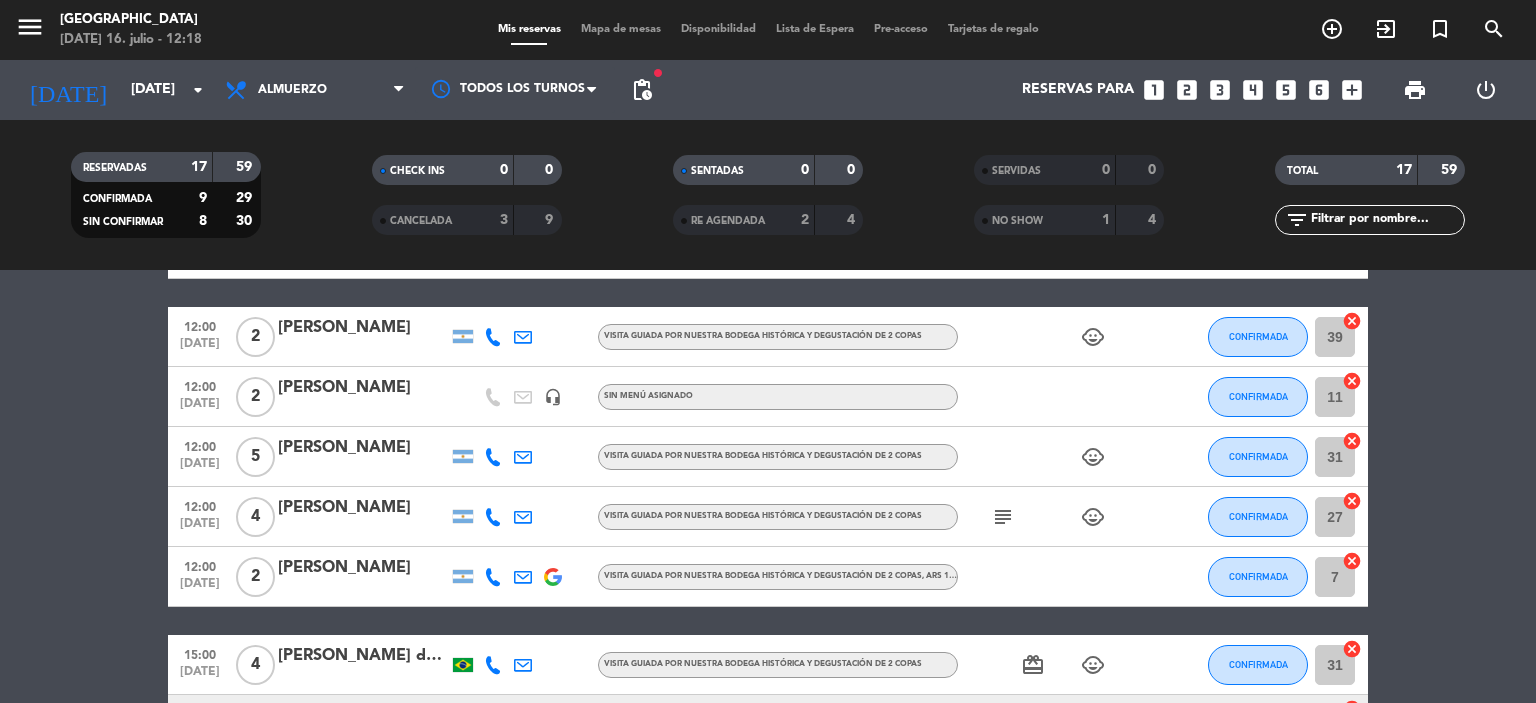 click on "10:00   [DATE]   [DATE][PERSON_NAME]   Visita guiada por nuestra bodega histórica y degustación de 2 copas CONFIRMADA 31  cancel   10:00   [DATE]   2   SUNTRIP - [PERSON_NAME] [PERSON_NAME]   headset_mic  Sin menú asignado CONFIRMADA 5  cancel   10:00   [DATE]   4   SUNTRIP - [PERSON_NAME] Liberal   headset_mic  Sin menú asignado  subject  CONFIRMADA 1  cancel   12:00   [DATE]   2   [PERSON_NAME]   Visita guiada por nuestra bodega histórica y degustación de 2 copas  child_care  CONFIRMADA 39  cancel   12:00   [DATE]   2   [PERSON_NAME]   headset_mic  Sin menú asignado CONFIRMADA 11  cancel   12:00   [DATE]   5   [PERSON_NAME]   Visita guiada por nuestra bodega histórica y degustación de 2 copas  child_care  CONFIRMADA 31  cancel   12:00   [DATE]   4   [PERSON_NAME] guiada por nuestra bodega histórica y degustación de 2 copas  subject   child_care  CONFIRMADA 27  cancel   12:00   [DATE]   2   [PERSON_NAME]   Visita guiada por nuestra bodega histórica y degustación de 2 copas 7  4" 